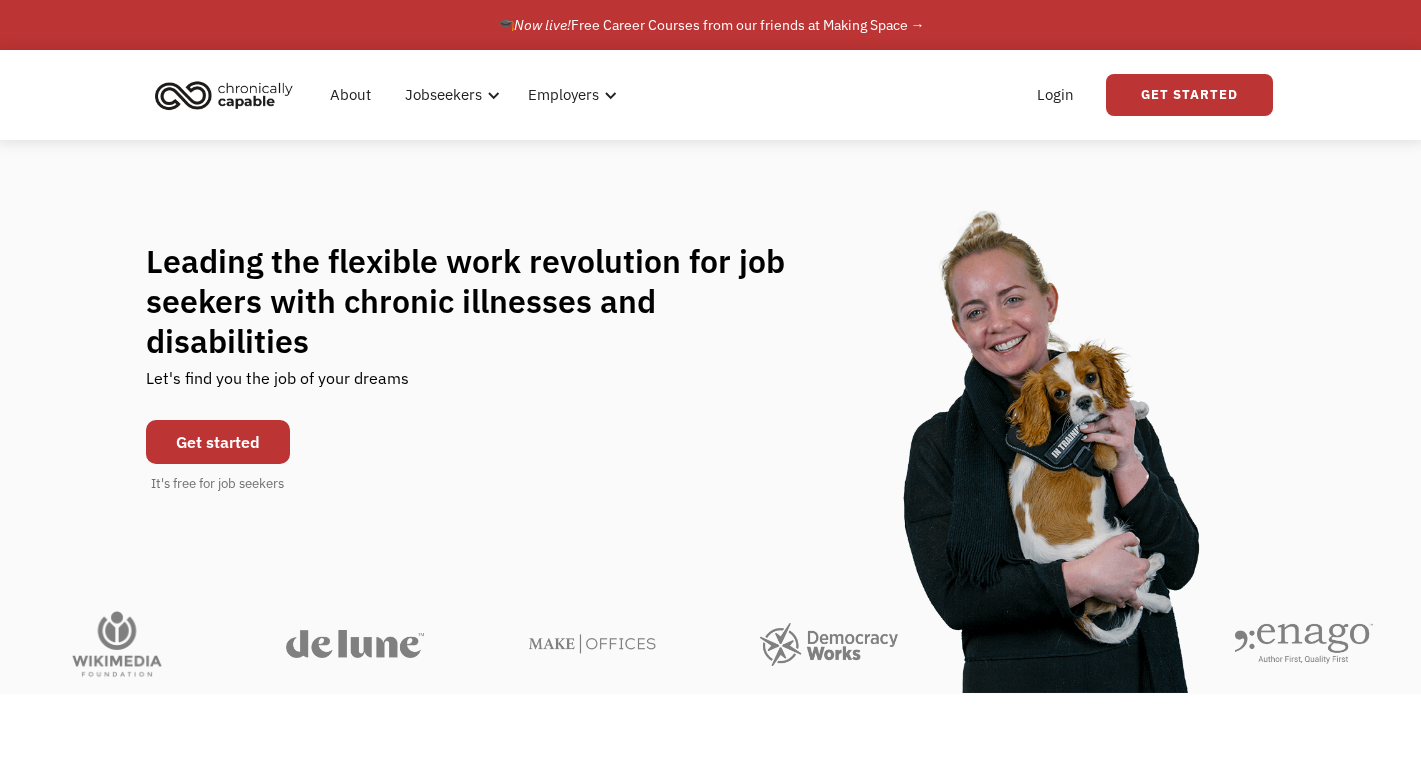 scroll, scrollTop: 0, scrollLeft: 0, axis: both 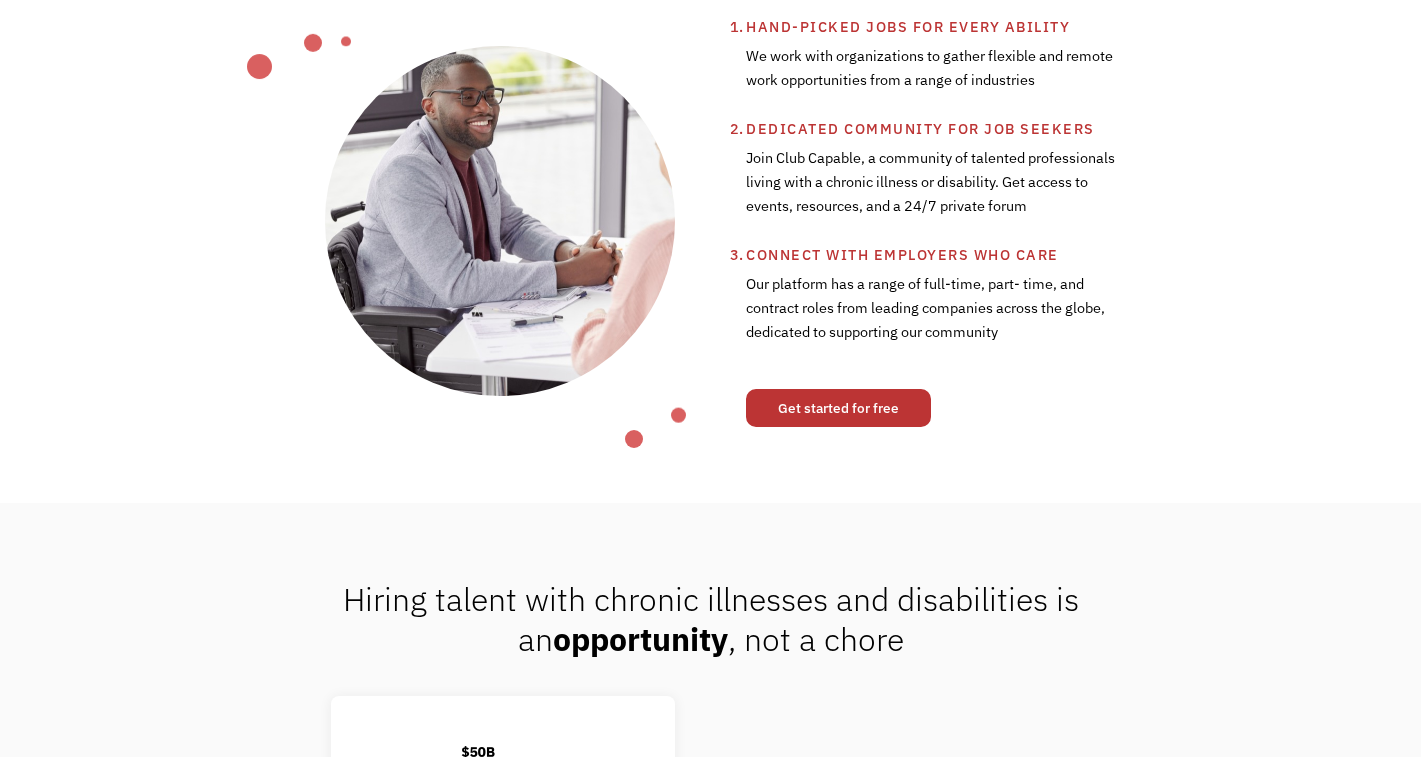 click on "Get started for free" at bounding box center [838, 408] 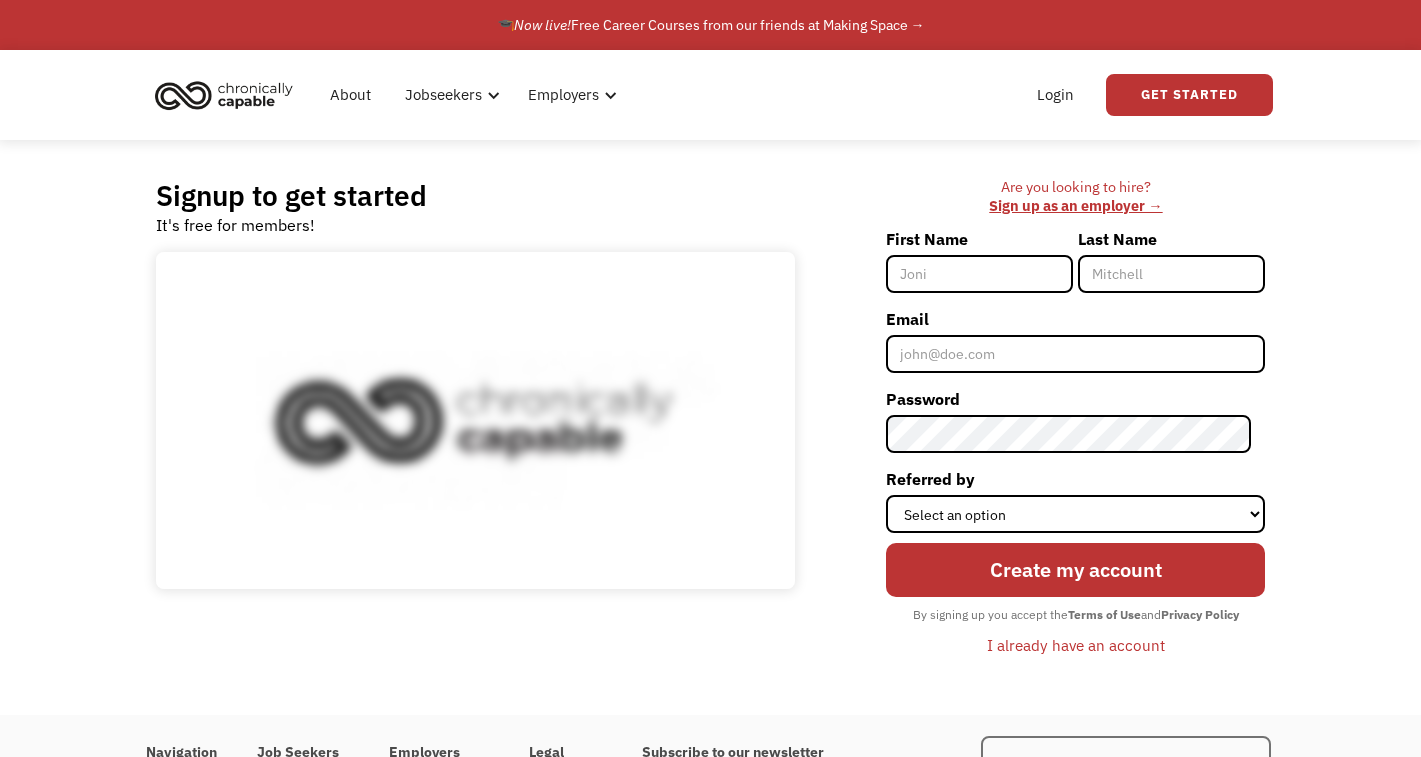 scroll, scrollTop: 0, scrollLeft: 0, axis: both 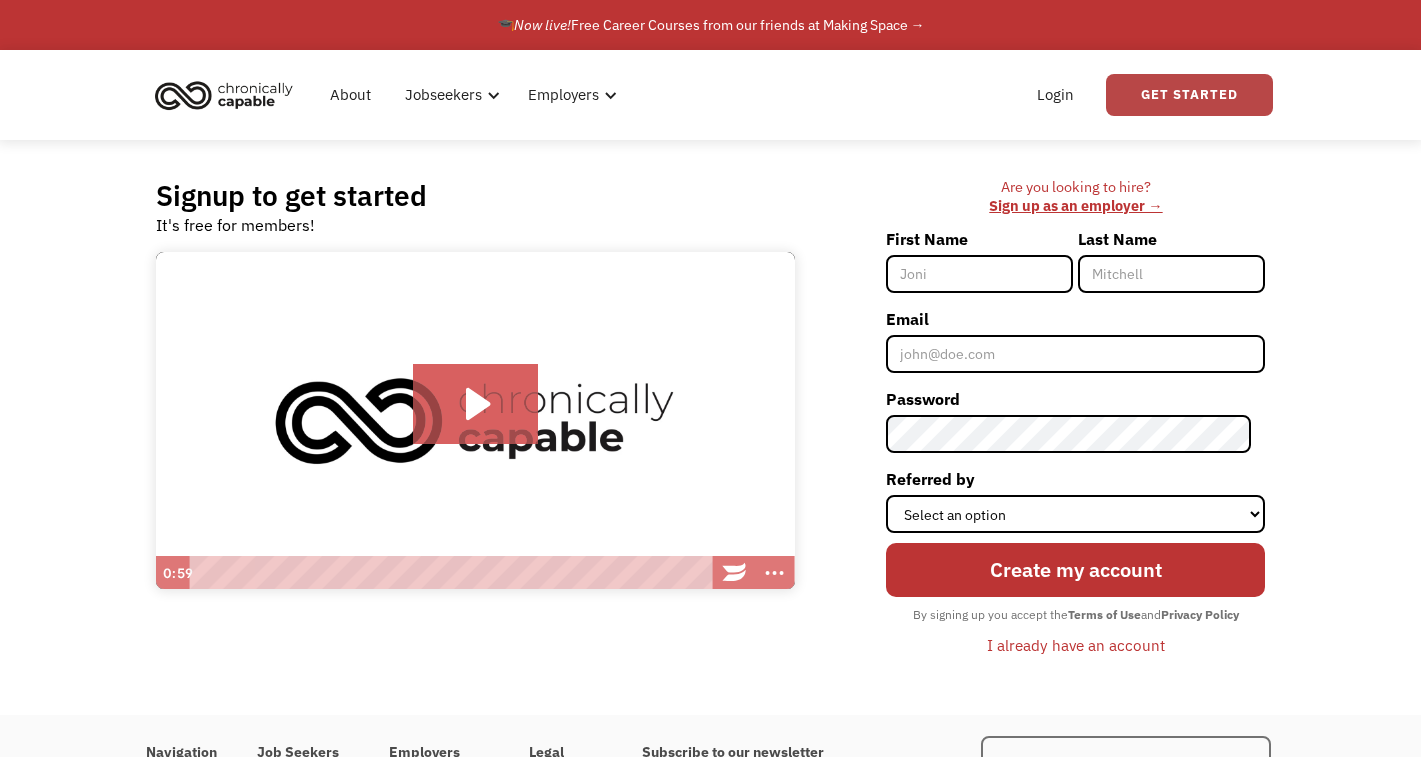 click on "Get Started" at bounding box center [1189, 95] 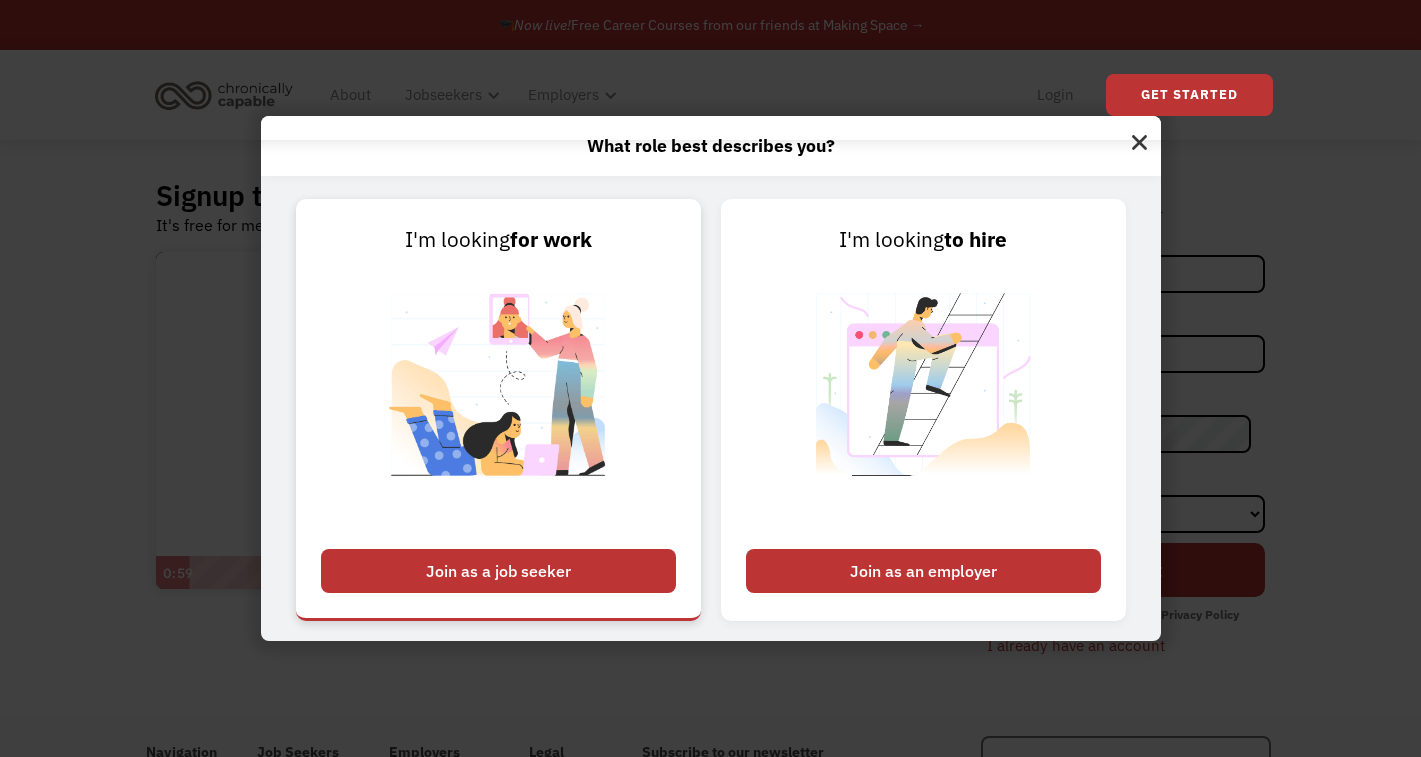 click on "Join as a job seeker" at bounding box center [498, 571] 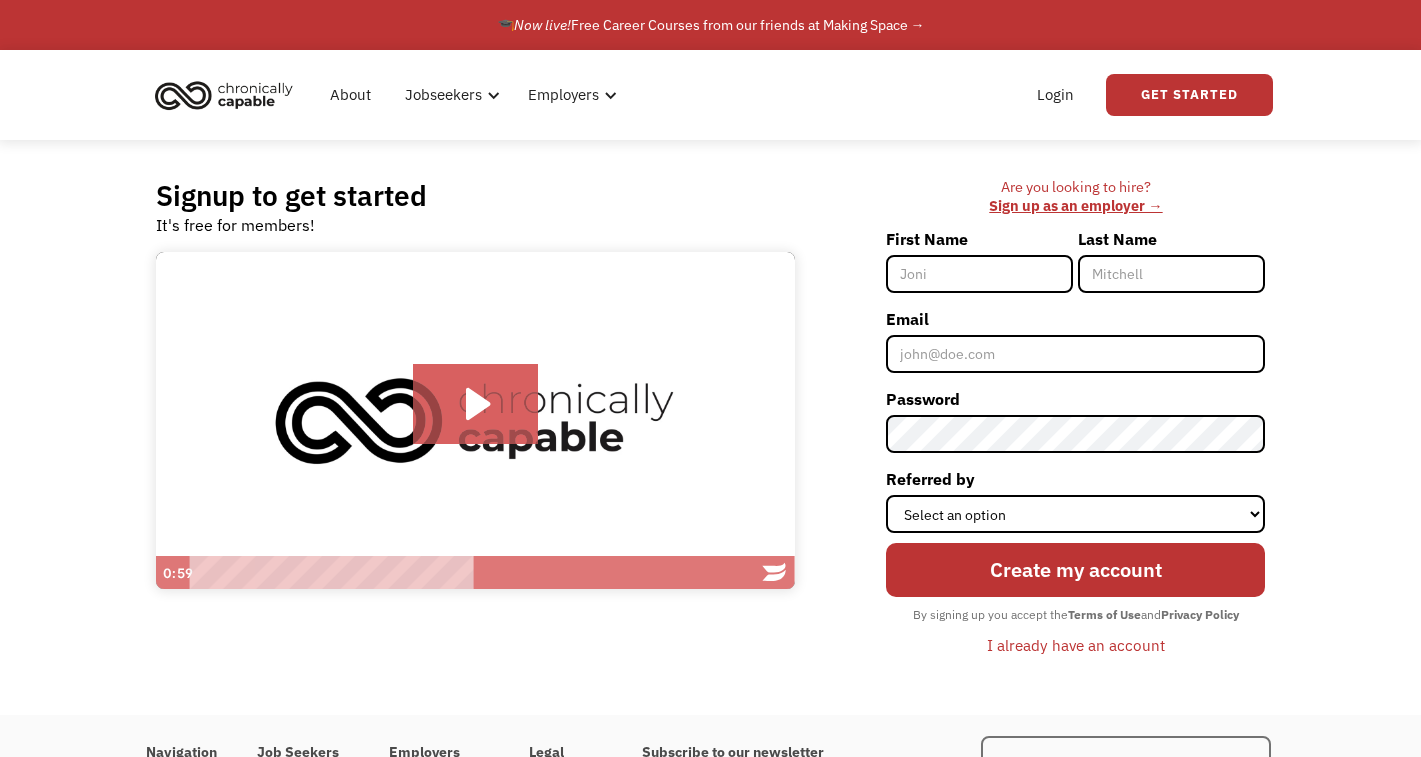 scroll, scrollTop: 0, scrollLeft: 0, axis: both 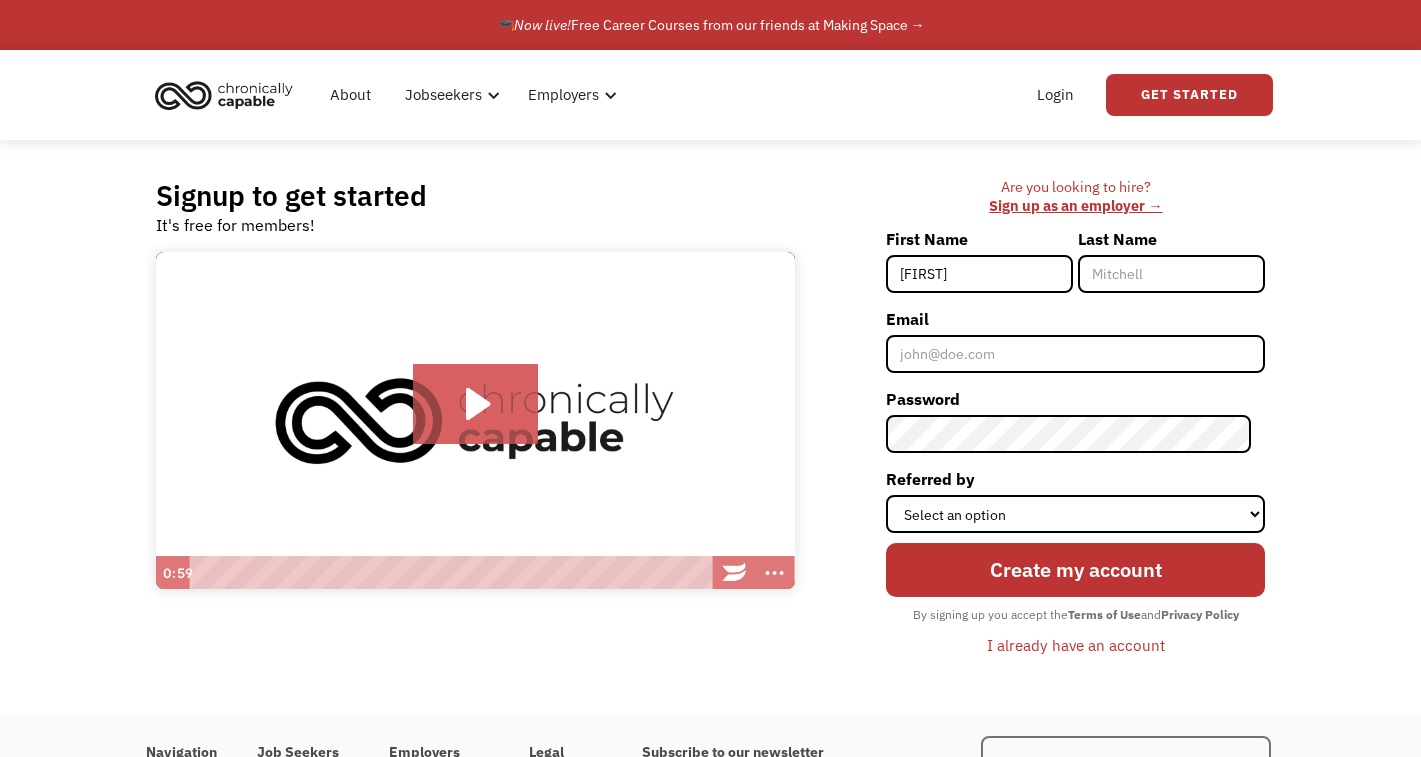 type on "Rebecca" 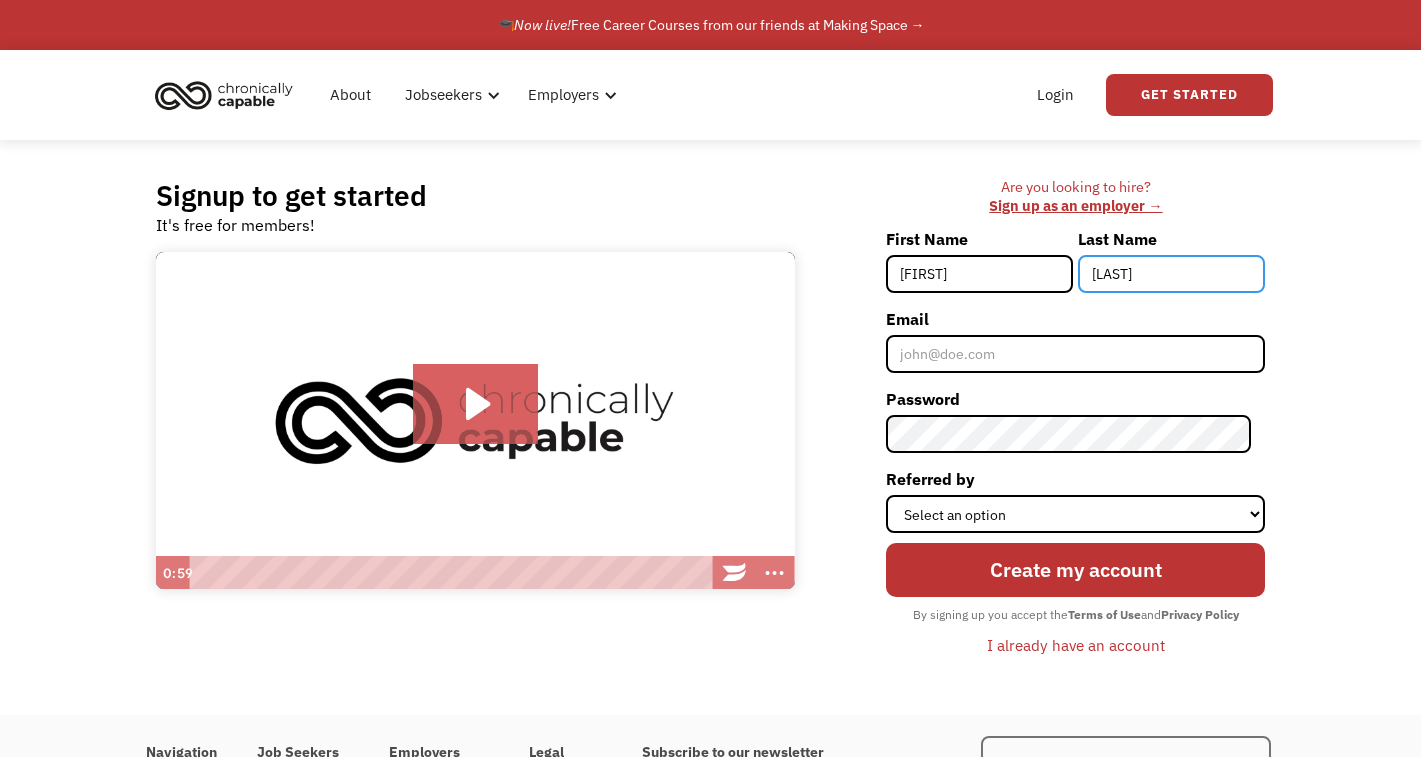 type on "[LAST]" 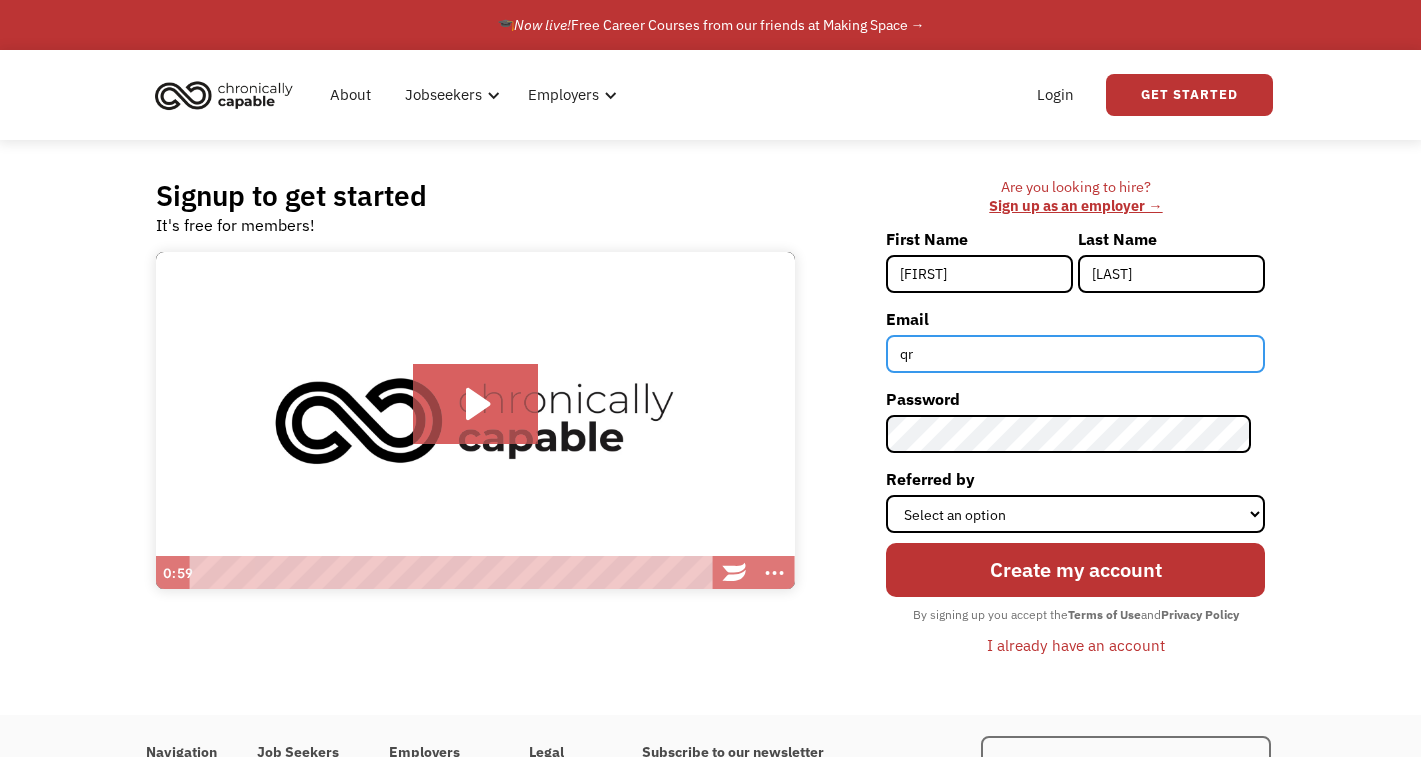 type on "q" 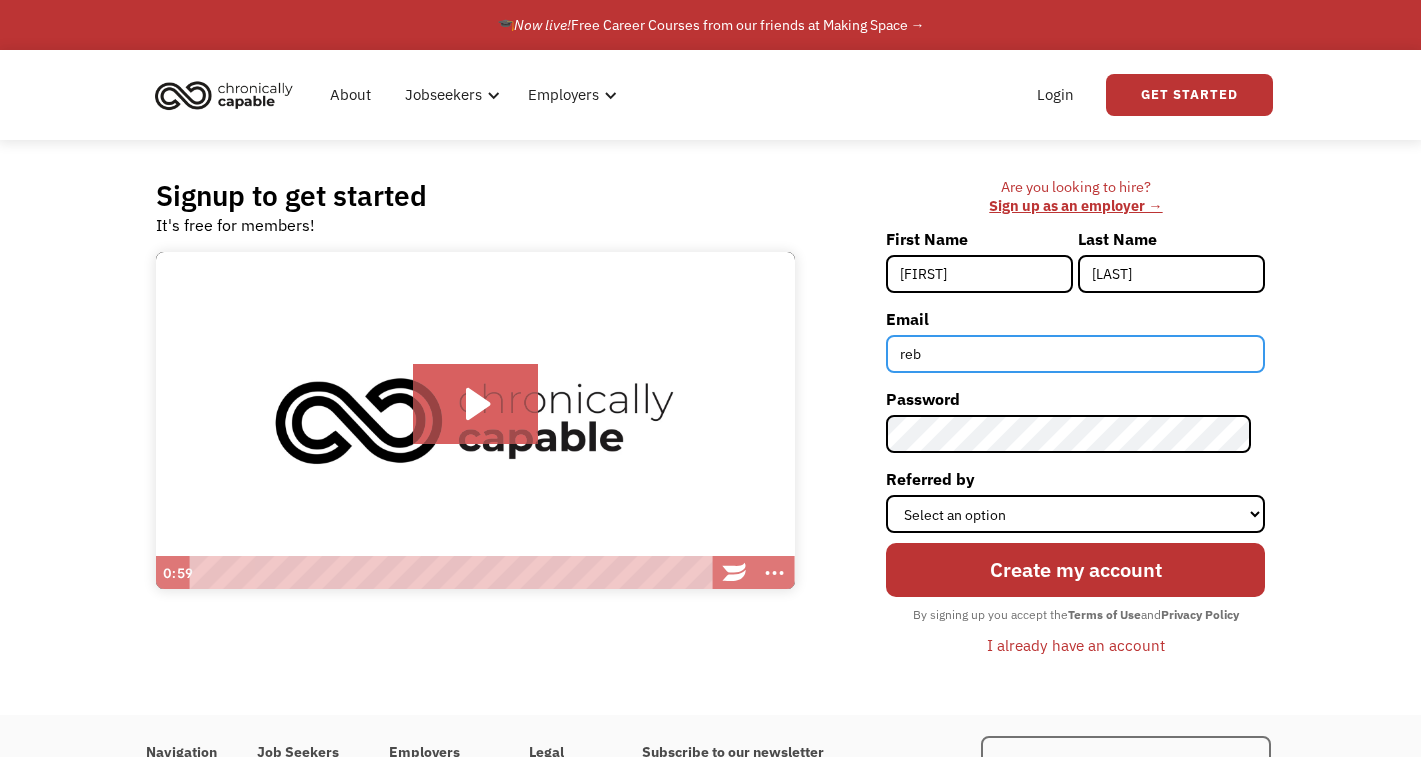 type on "re" 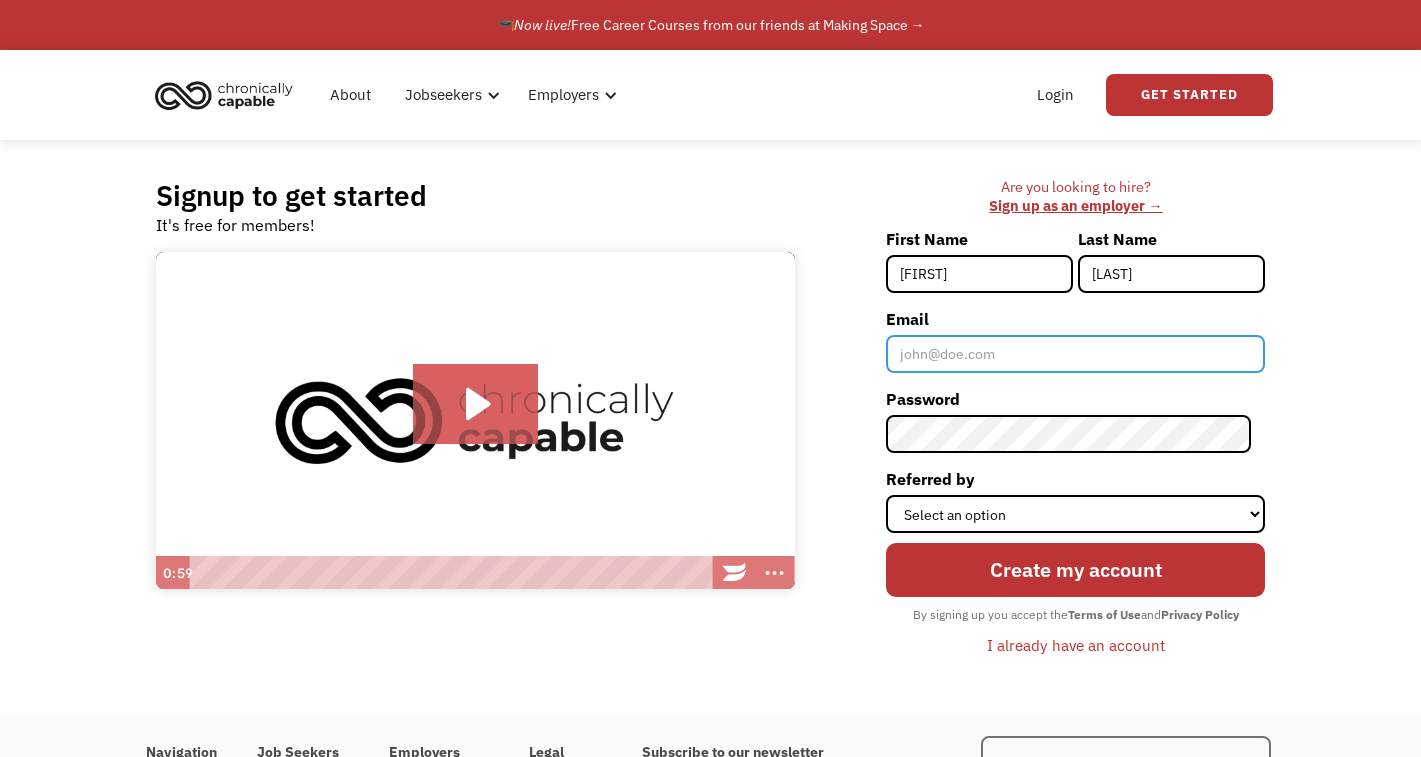 type on "[EMAIL]" 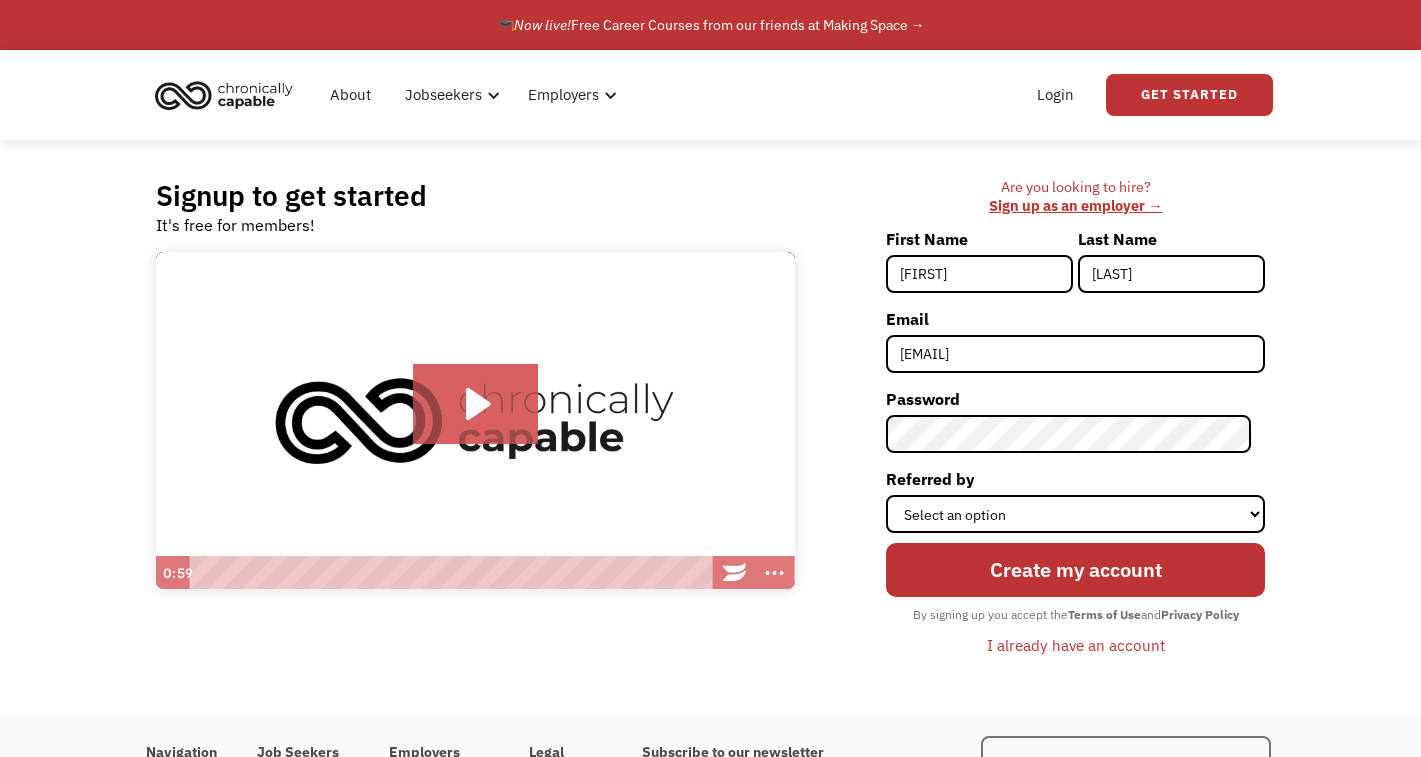 click on "Signup to get started It's free for members! Click for sound
@keyframes VOLUME_SMALL_WAVE_FLASH {
0% { opacity: 0; }
33% { opacity: 1; }
66% { opacity: 1; }
100% { opacity: 0; }
}
@keyframes VOLUME_LARGE_WAVE_FLASH {
0% { opacity: 0; }
33% { opacity: 1; }
66% { opacity: 1; }
100% { opacity: 0; }
}
.volume__small-wave {
animation: VOLUME_SMALL_WAVE_FLASH 2s infinite;
opacity: 0;
}
.volume__large-wave {
animation: VOLUME_LARGE_WAVE_FLASH 2s infinite .3s;
opacity: 0;
}
0:59 0:41 Are you looking to hire?  ‍ Sign up as an employer → First Name Rebecca Last Name Doran Email rebeccajdoran@gmail.com Password Referred by Select an option Instagram Facebook Twitter Search Engine News Article Word of Mouth Employer Other Create my account By signing up you accept the  Terms of Use  and  Privacy Policy I already have an account Thank you! Your submission has been received! Oops! Something went wrong while submitting the form." at bounding box center [710, 427] 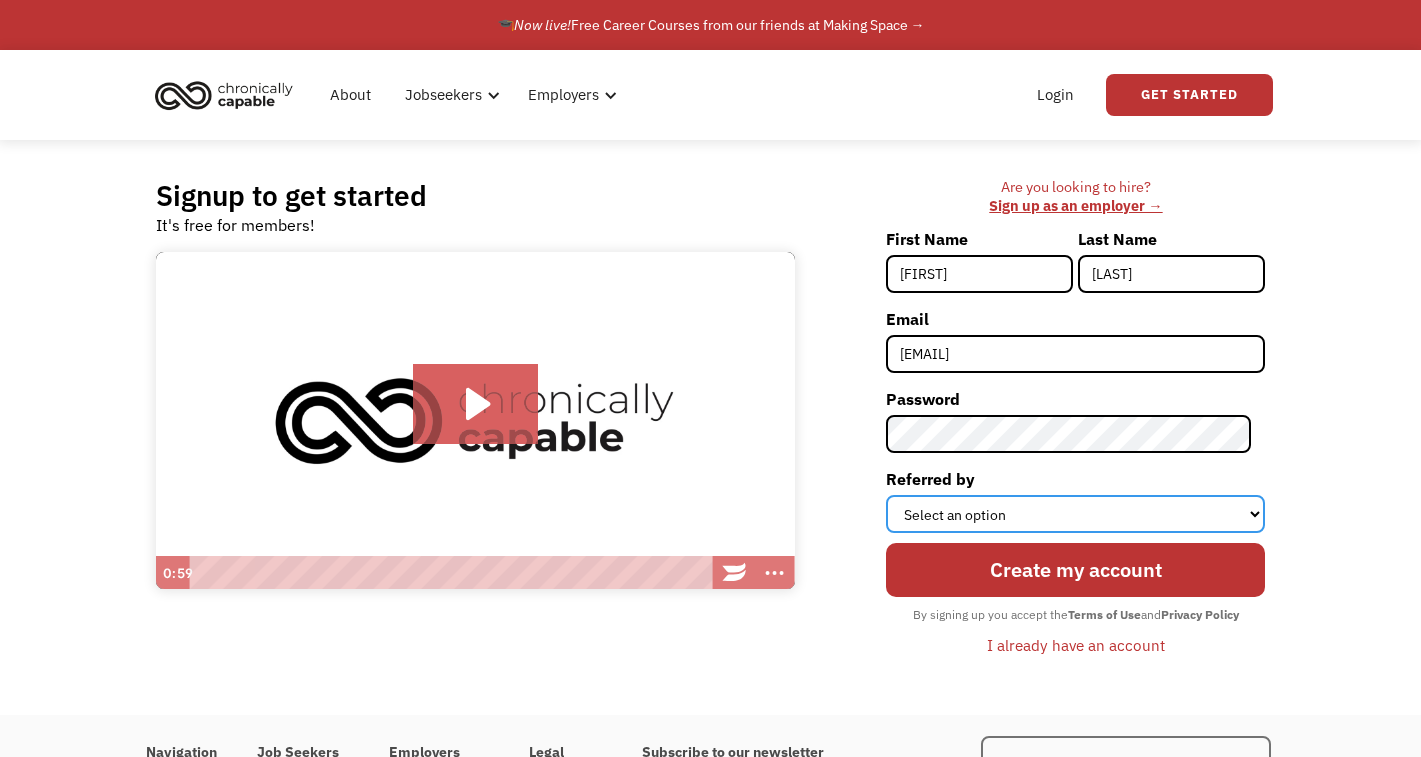select on "Search Engine" 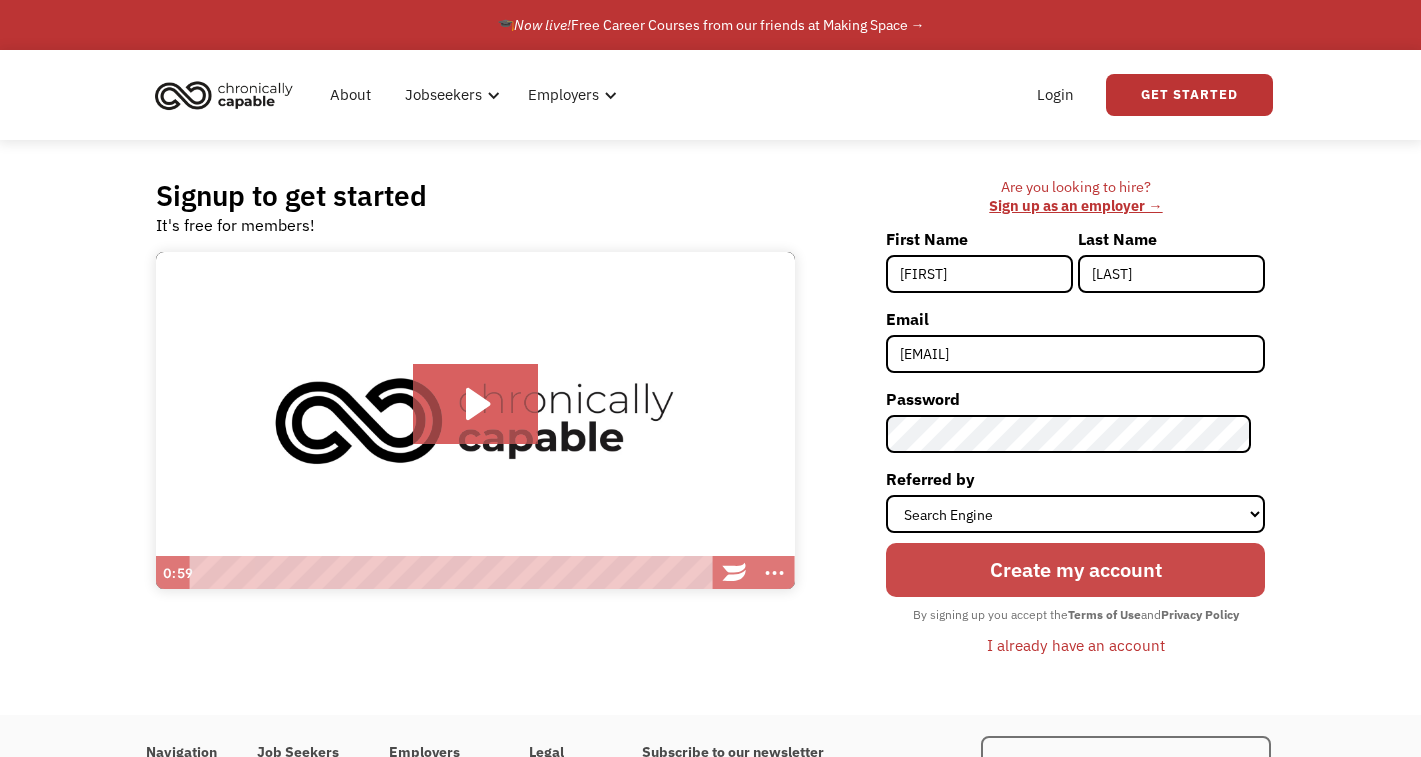 click on "Create my account" at bounding box center [1075, 570] 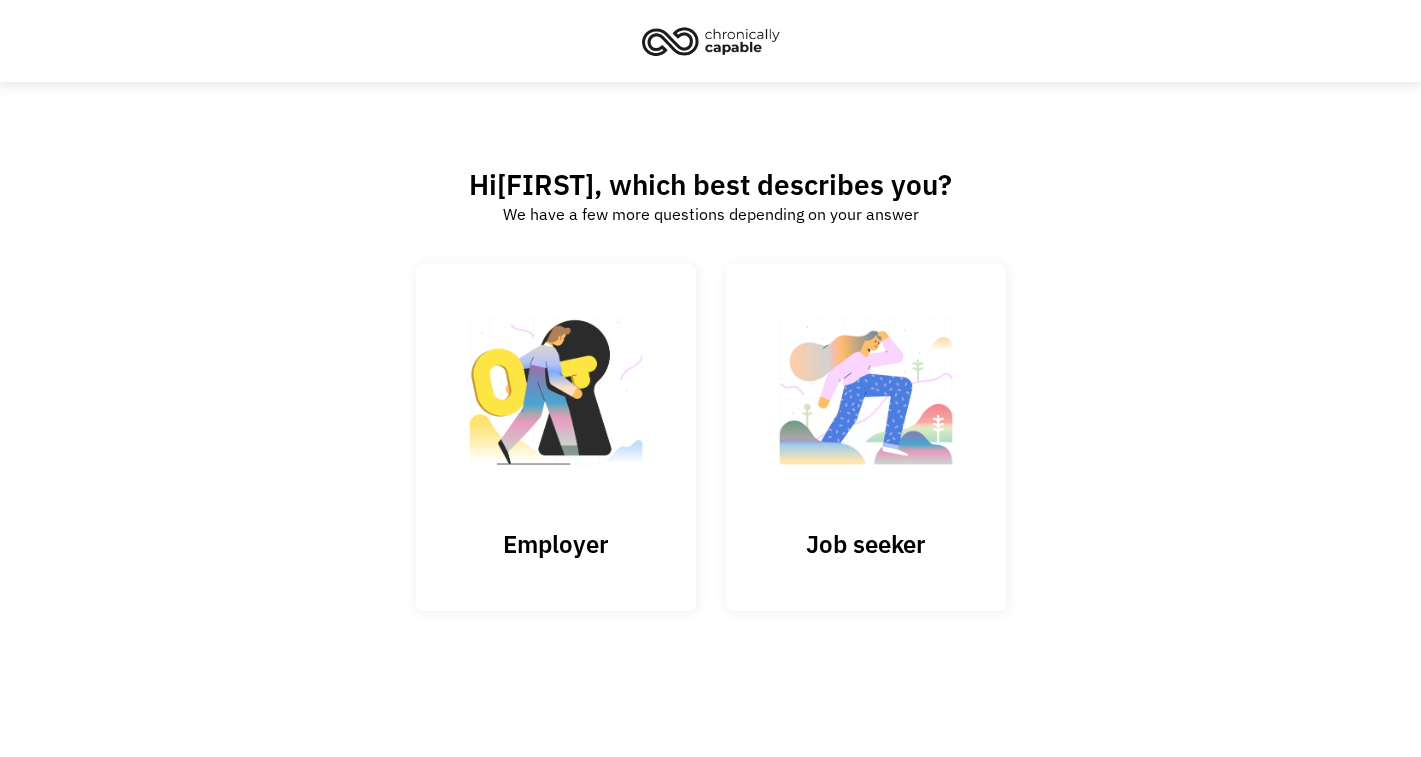 scroll, scrollTop: 0, scrollLeft: 0, axis: both 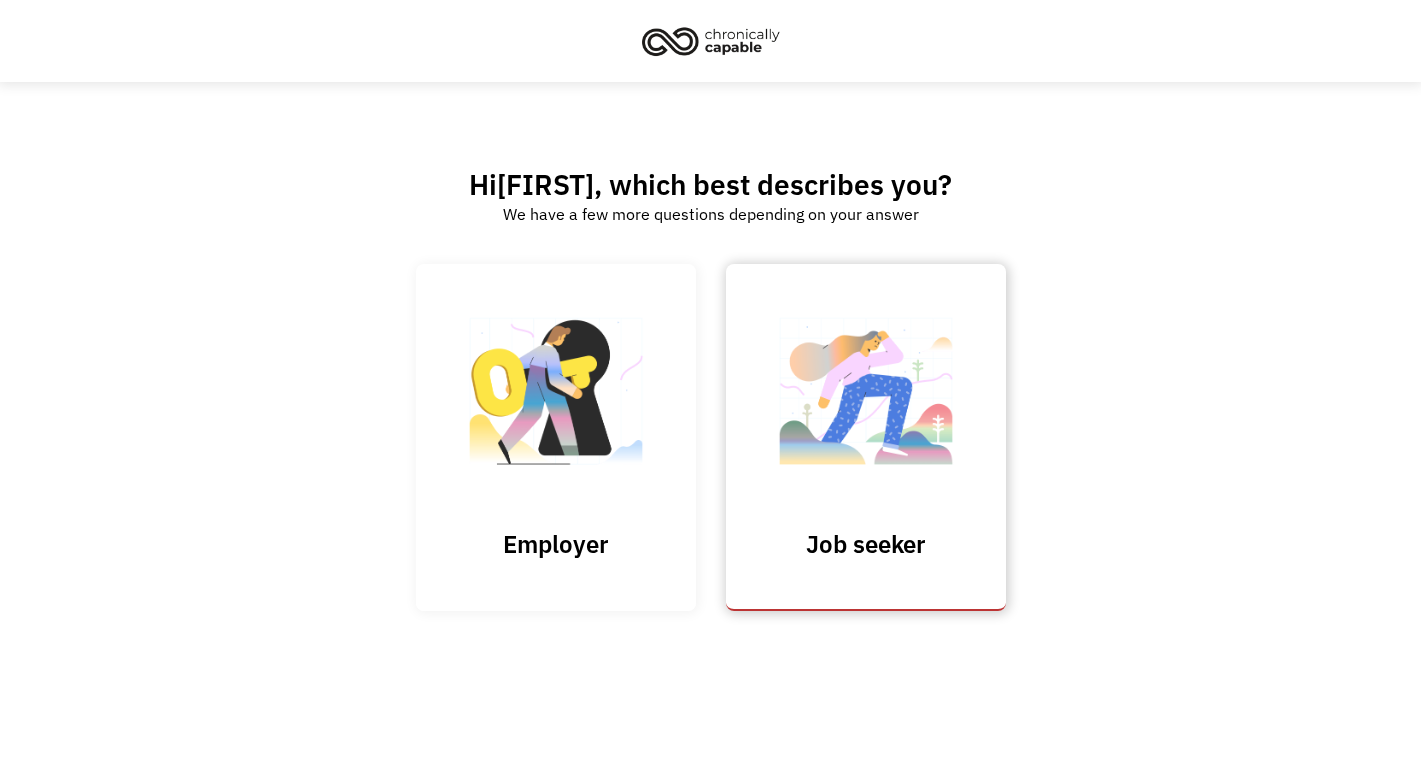 click on "Job seeker" at bounding box center [866, 544] 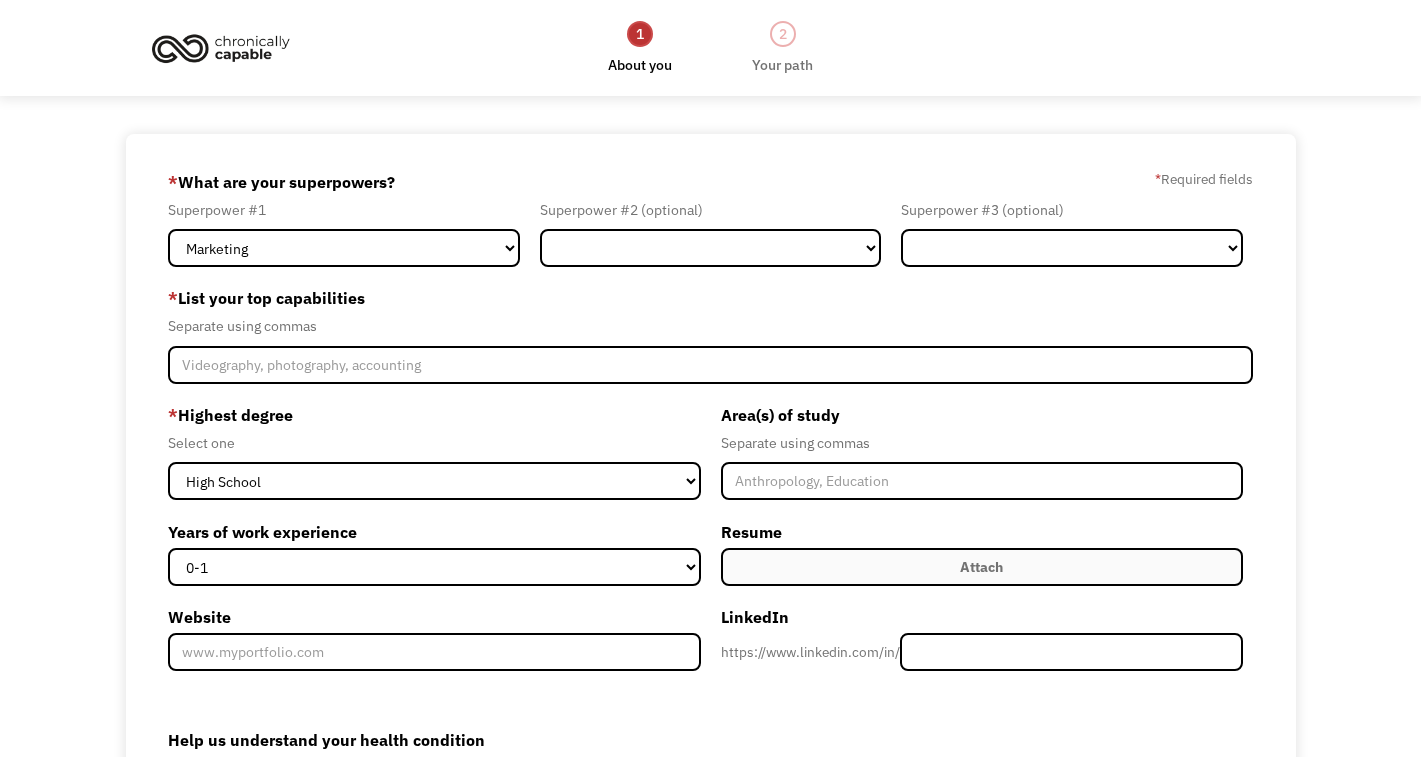 scroll, scrollTop: 0, scrollLeft: 0, axis: both 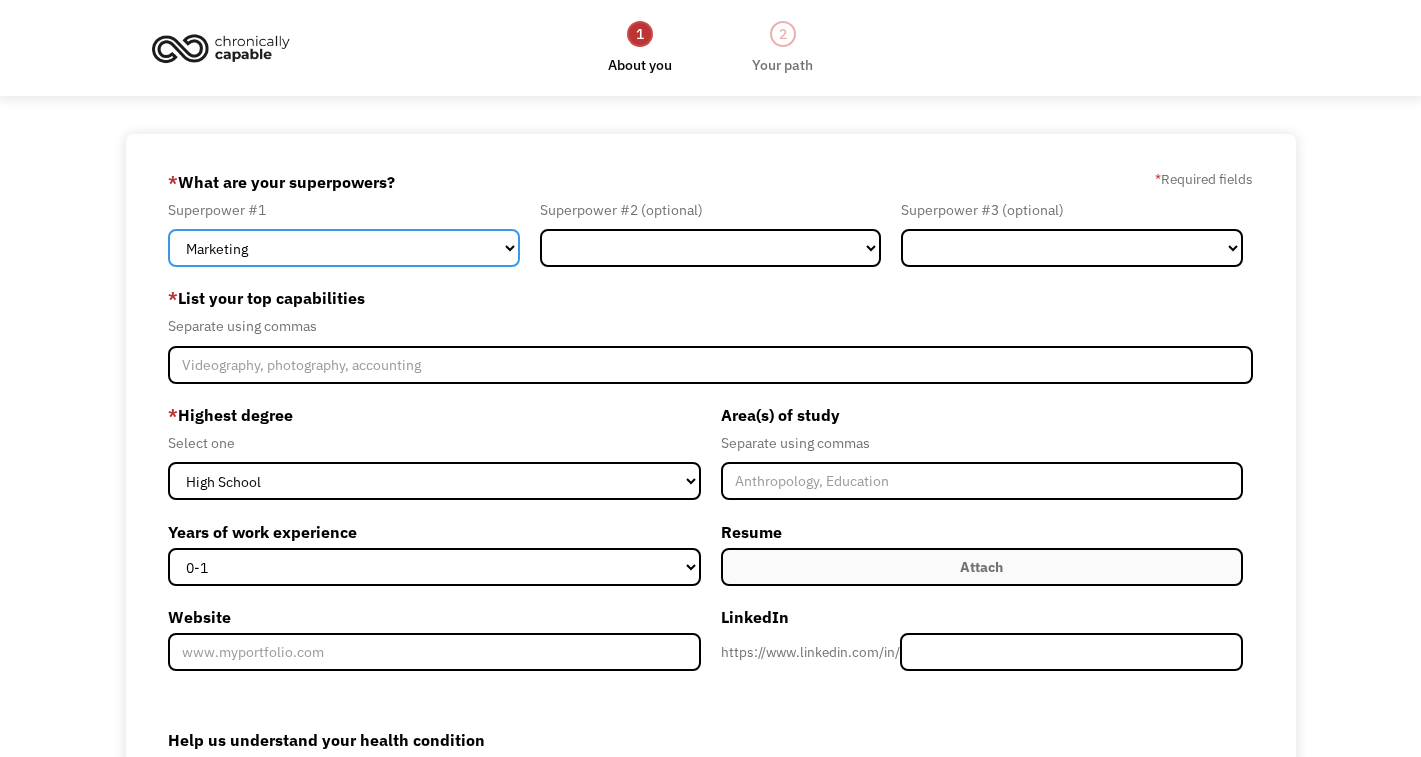 select on "Other" 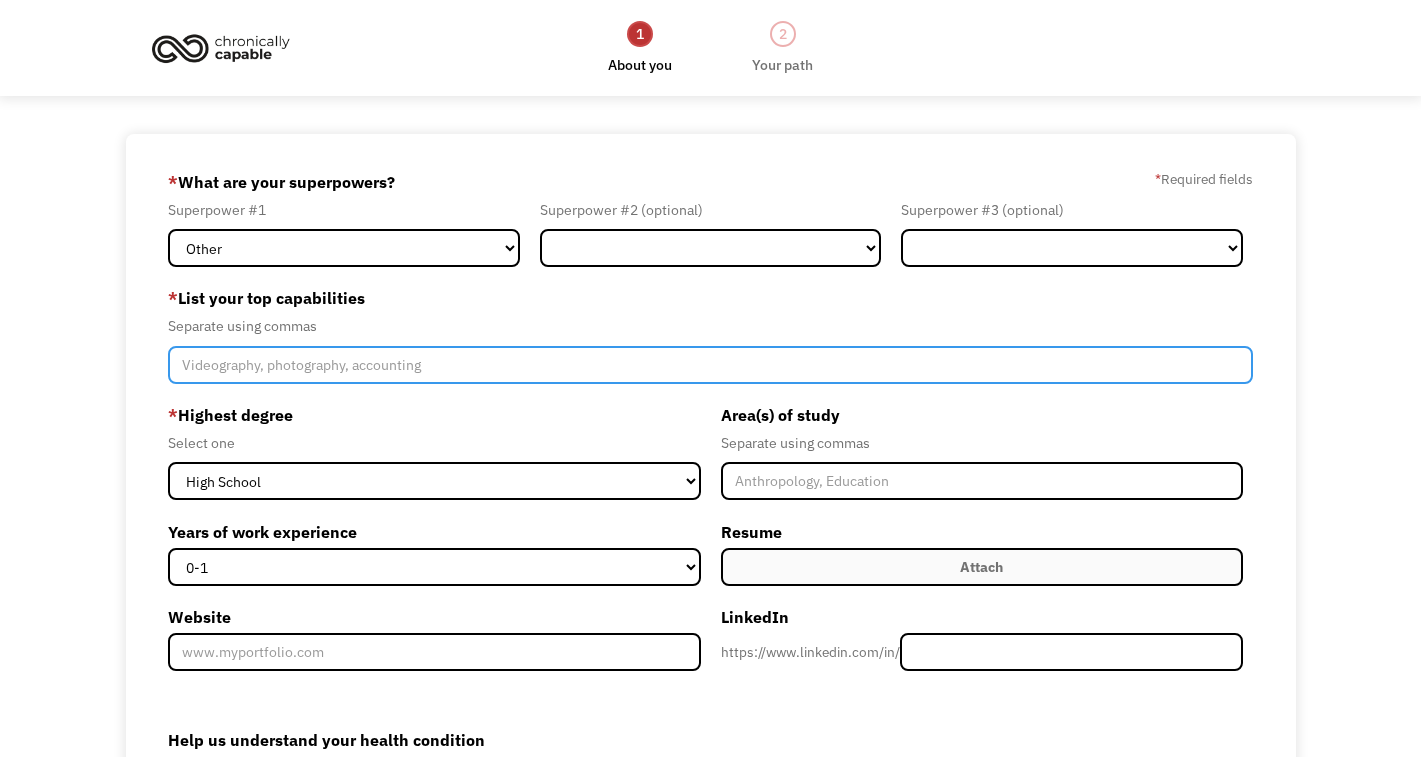 click at bounding box center [710, 365] 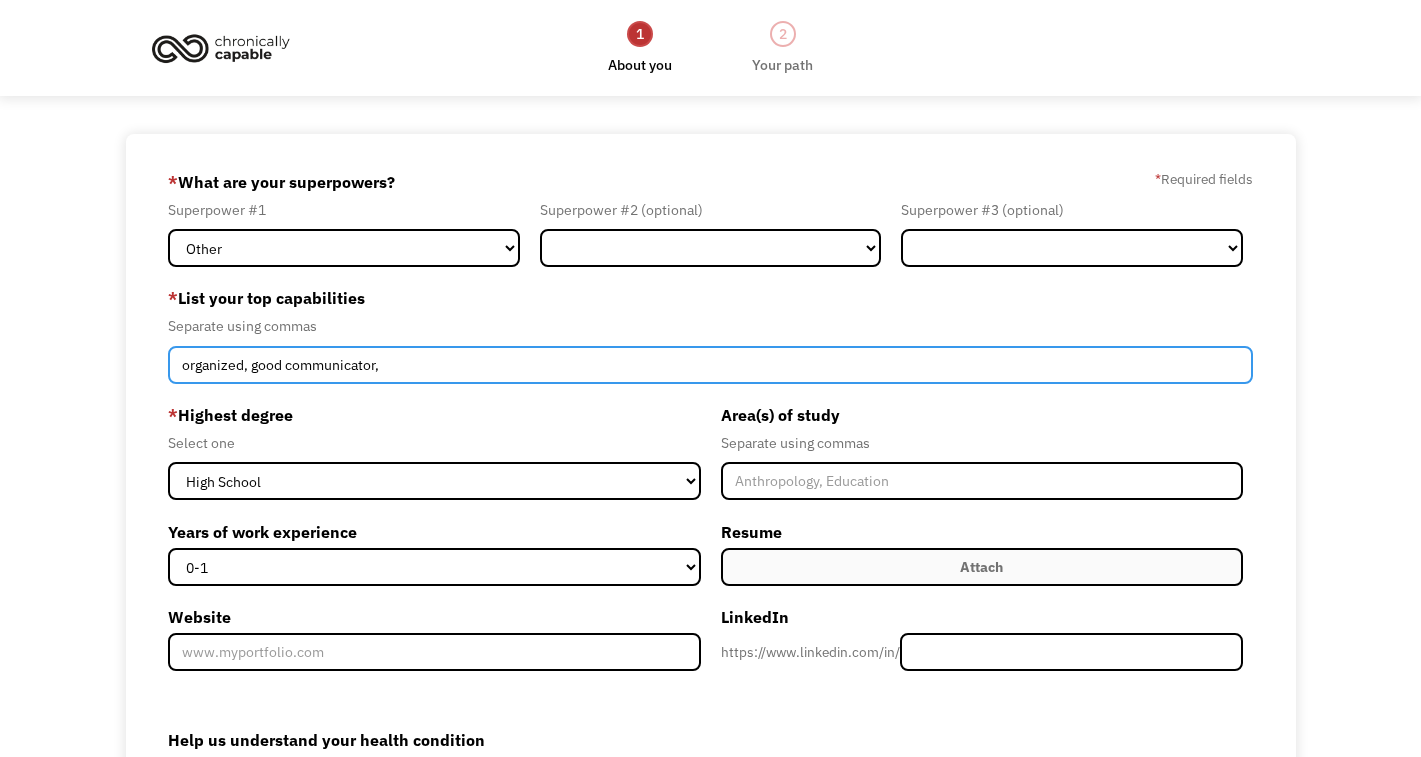 type on "organized, good communicator," 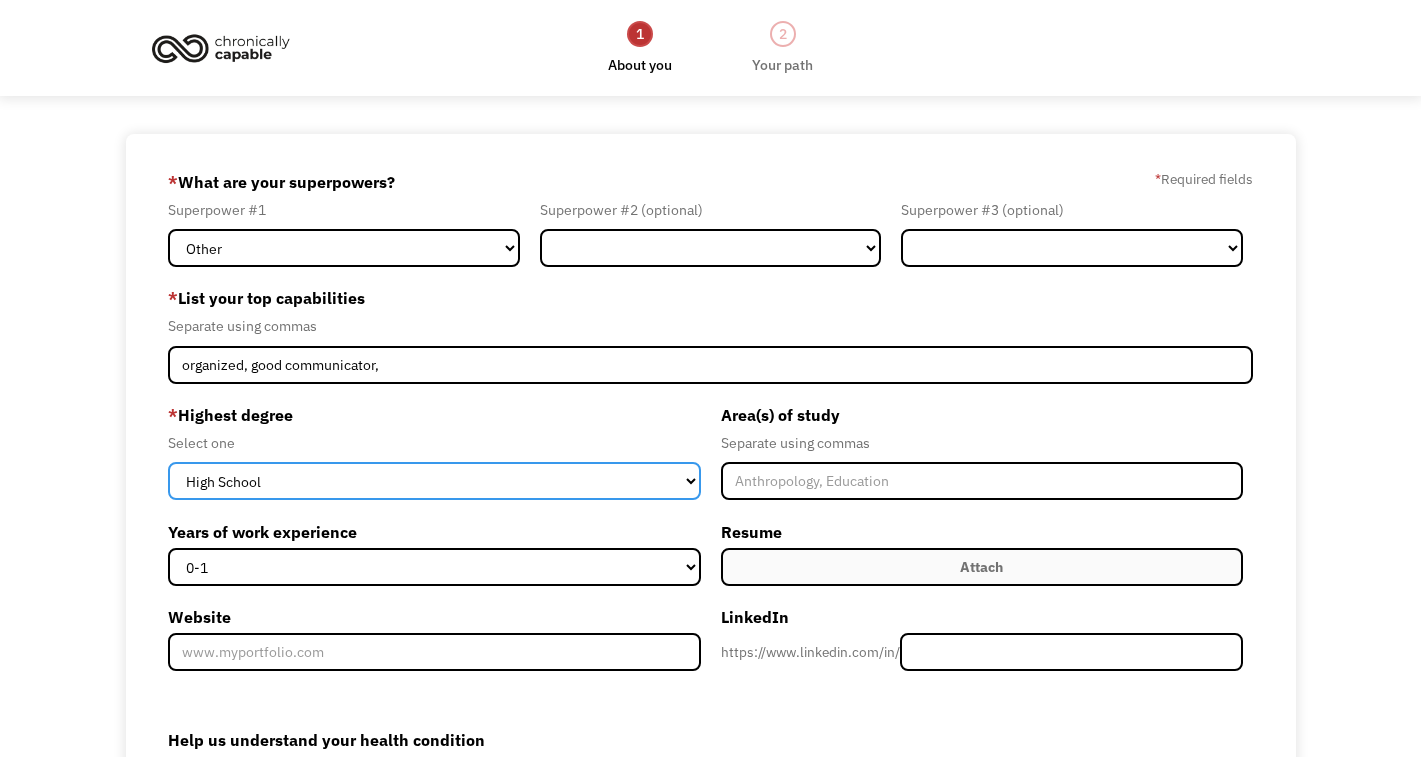 select on "bachelors" 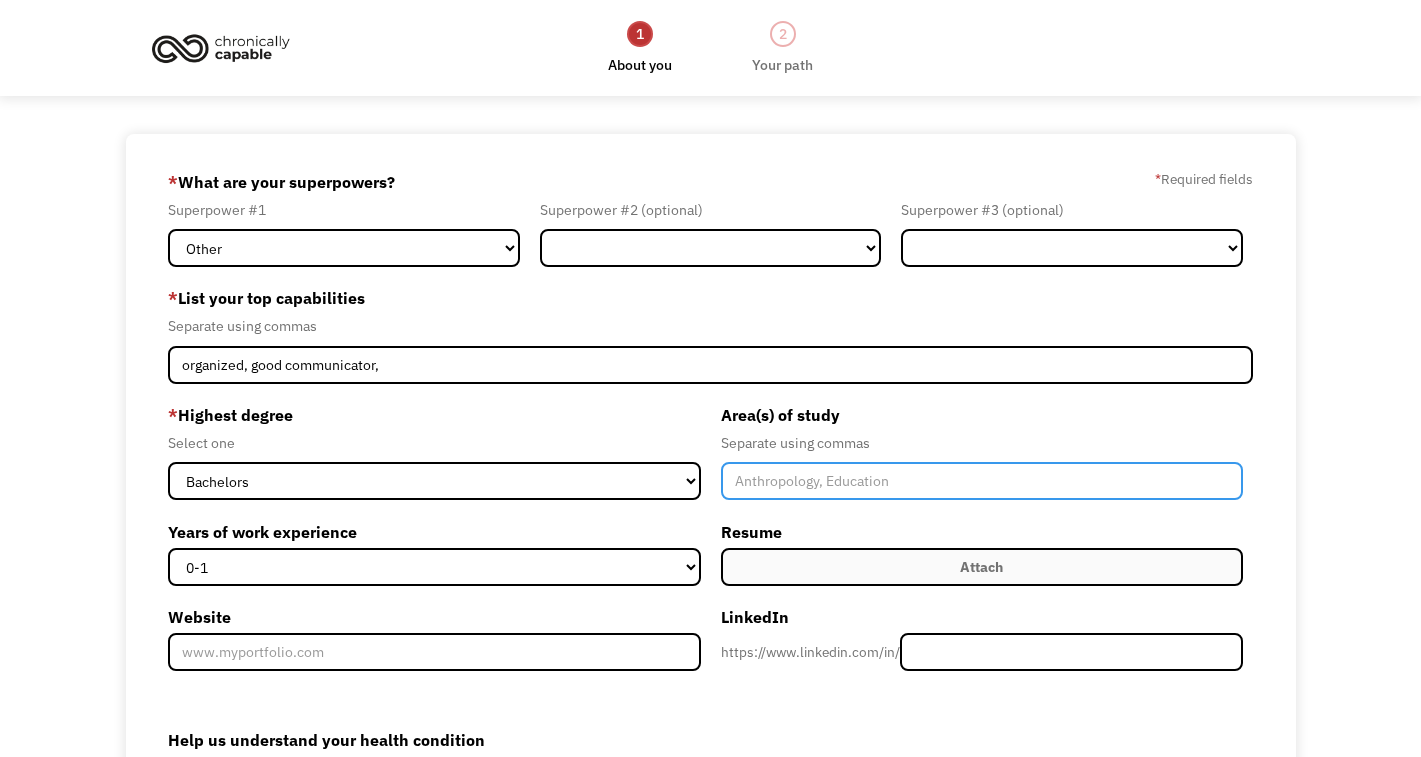 click at bounding box center (982, 481) 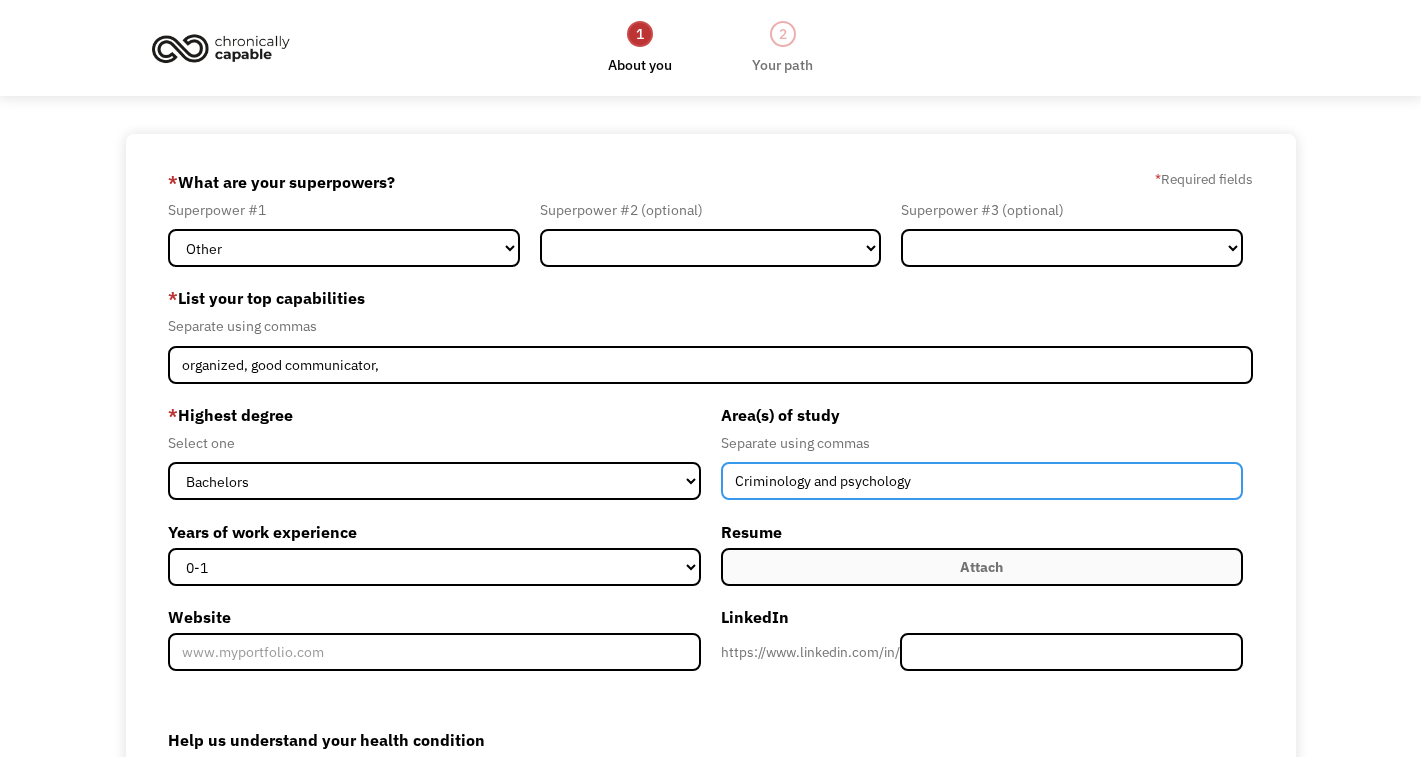 type on "Criminology and psychology" 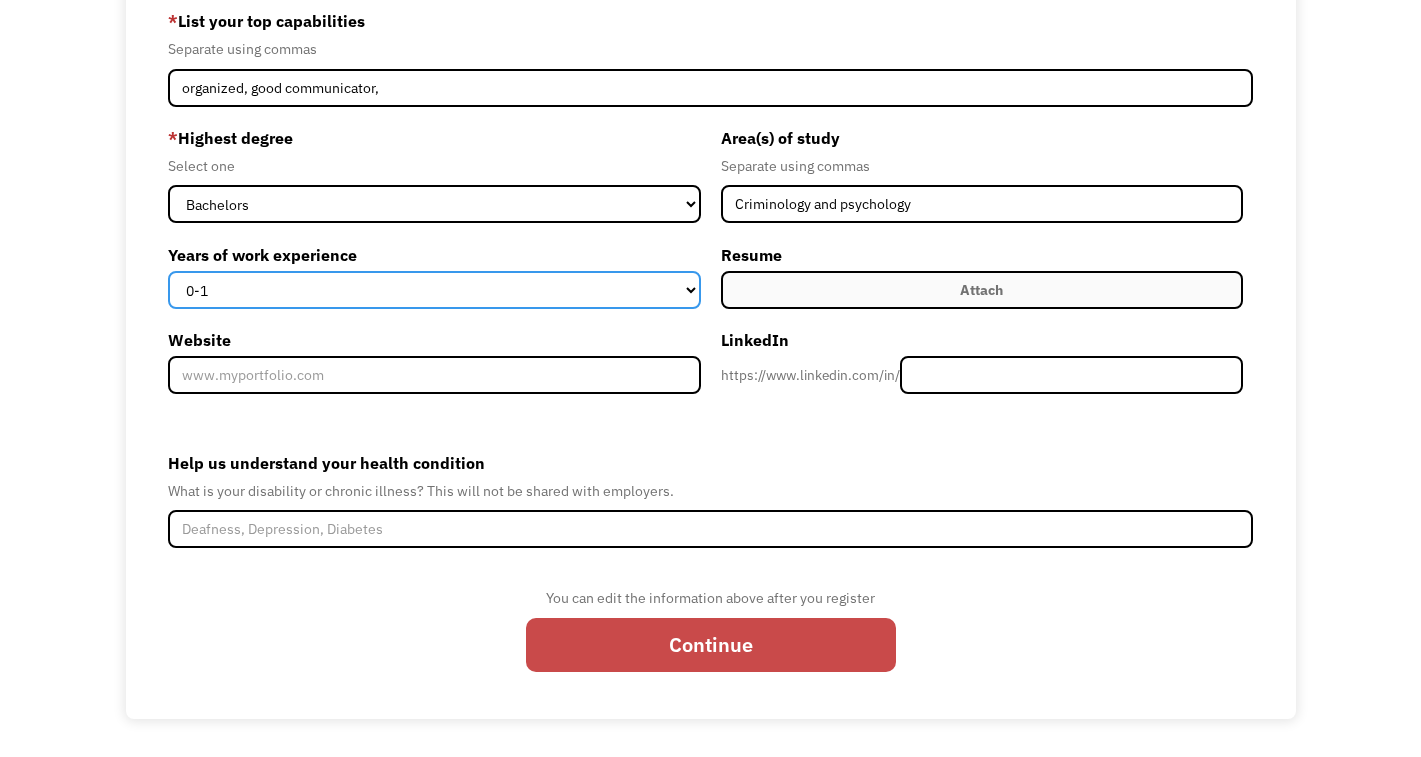 scroll, scrollTop: 277, scrollLeft: 0, axis: vertical 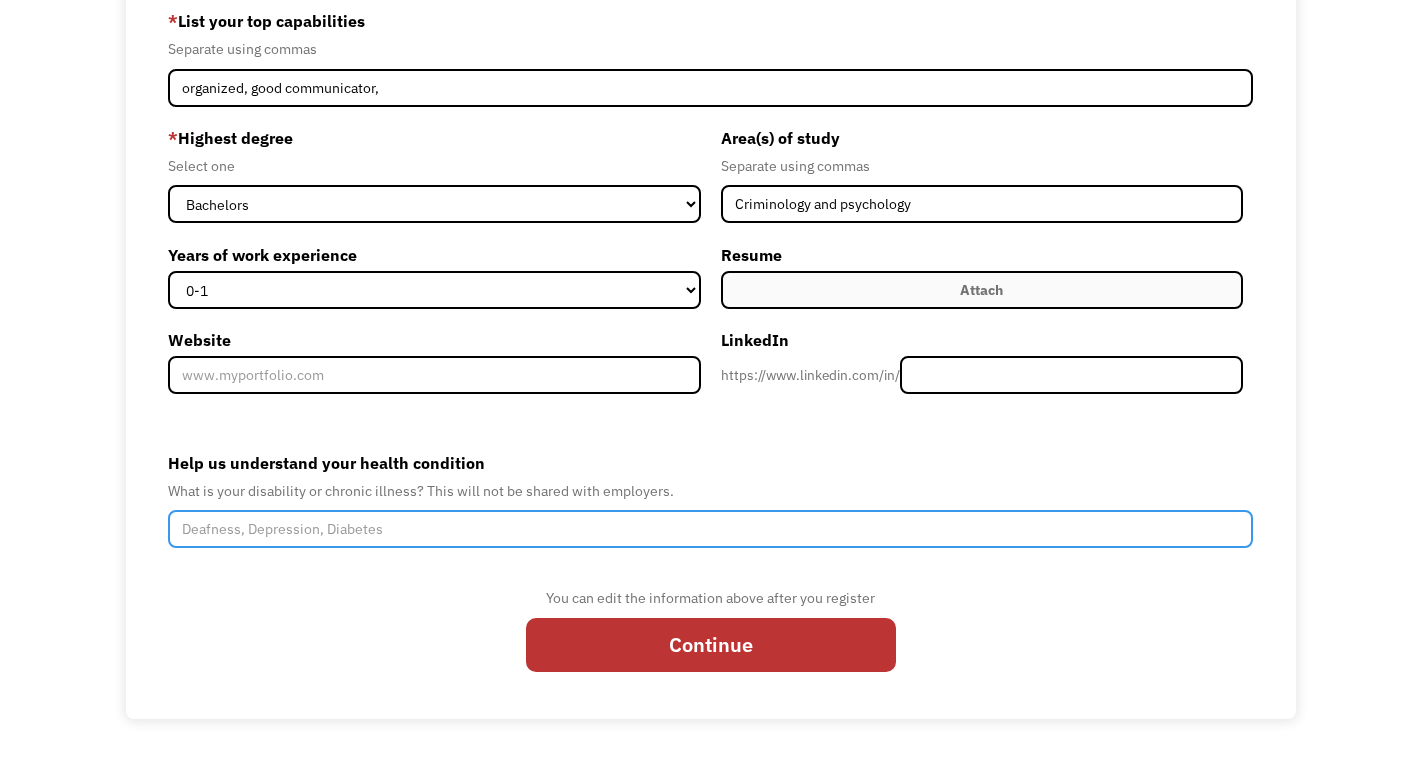 click on "Help us understand your health condition" at bounding box center (710, 529) 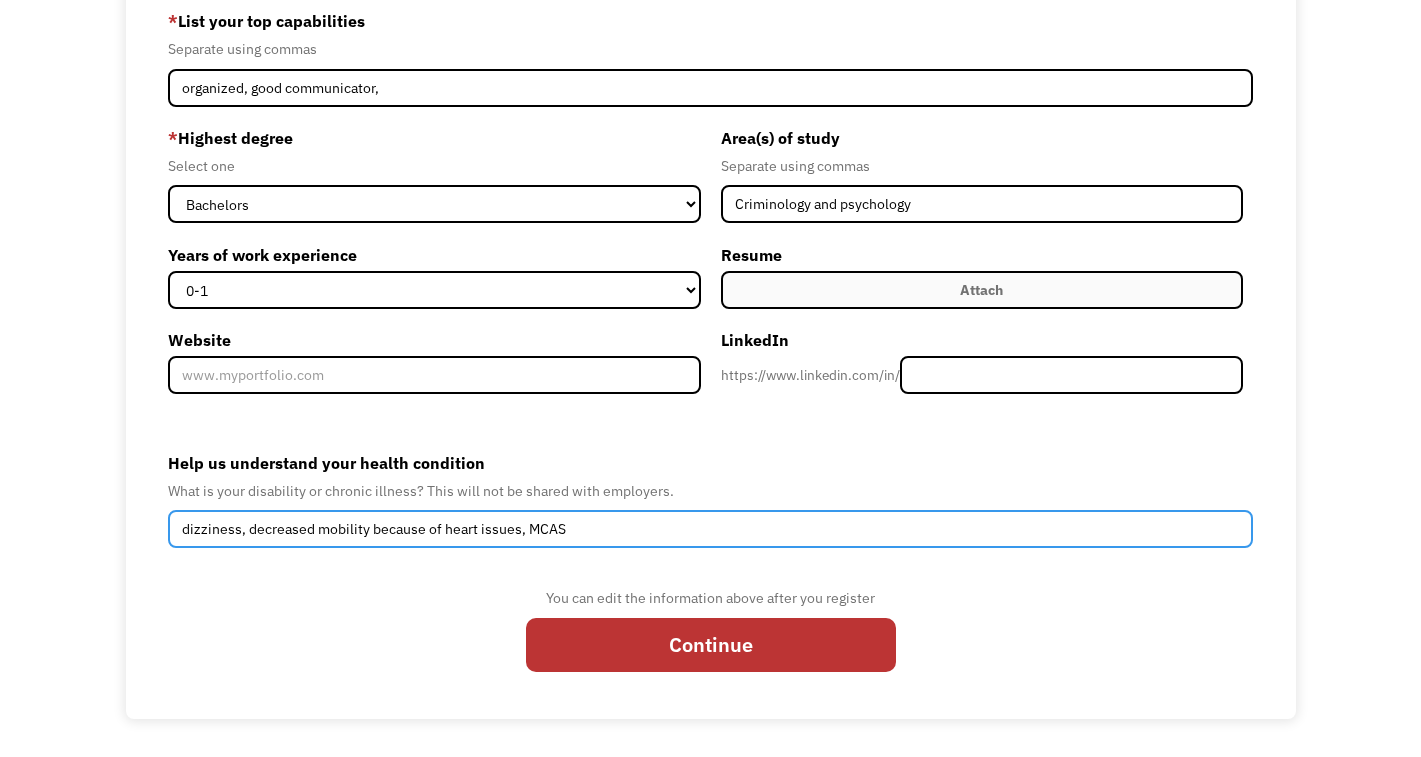 click on "dizziness, decreased mobility because of heart issues, MCAS" at bounding box center [710, 529] 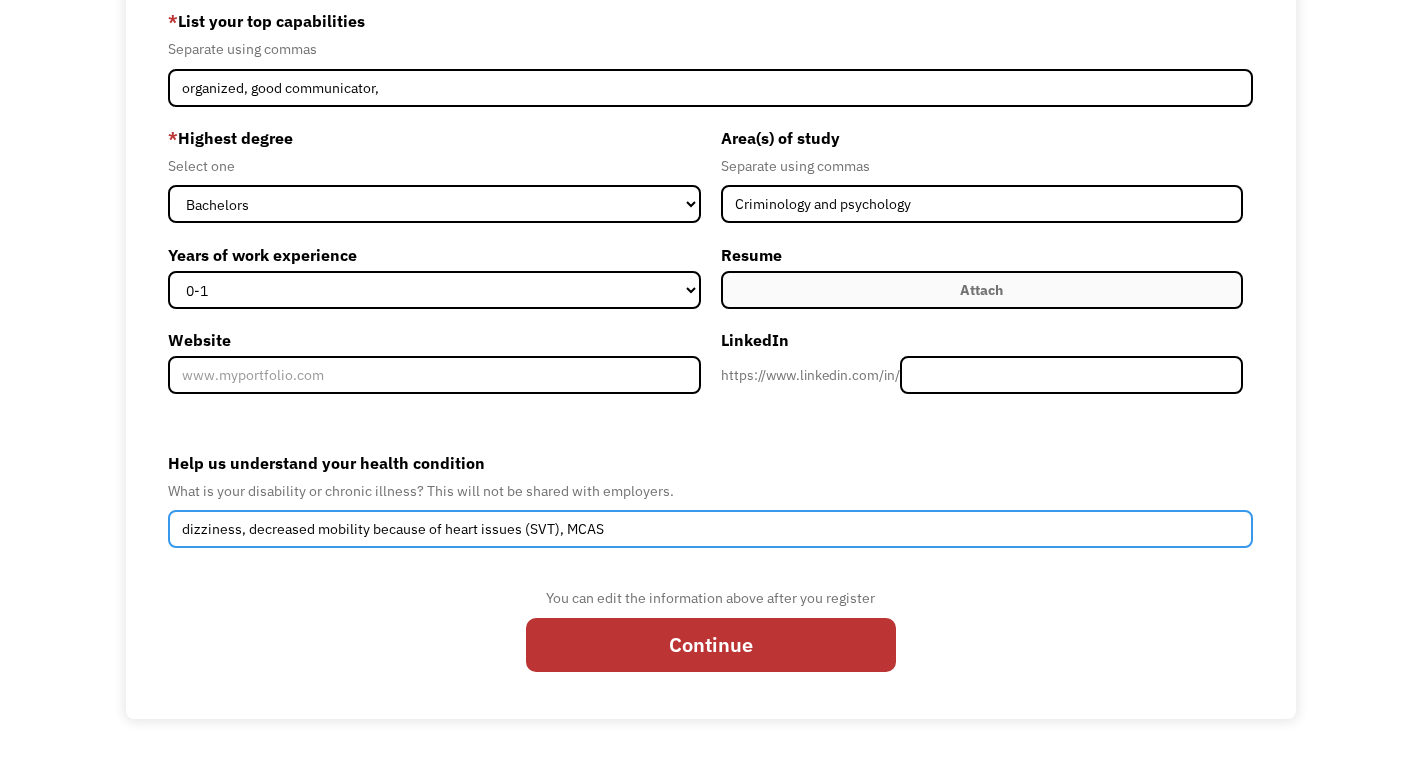 click on "dizziness, decreased mobility because of heart issues (SVT), MCAS" at bounding box center [710, 529] 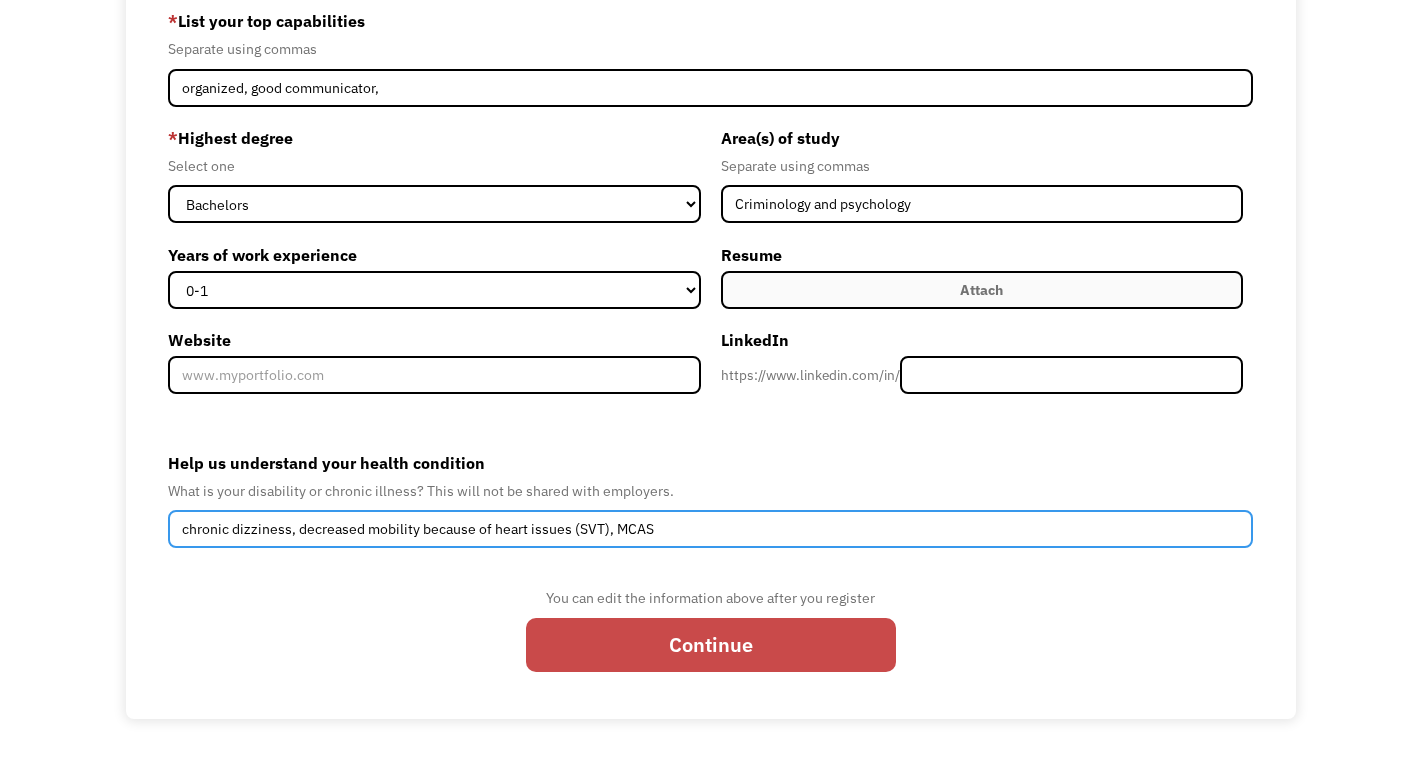 type on "chronic dizziness, decreased mobility because of heart issues (SVT), MCAS" 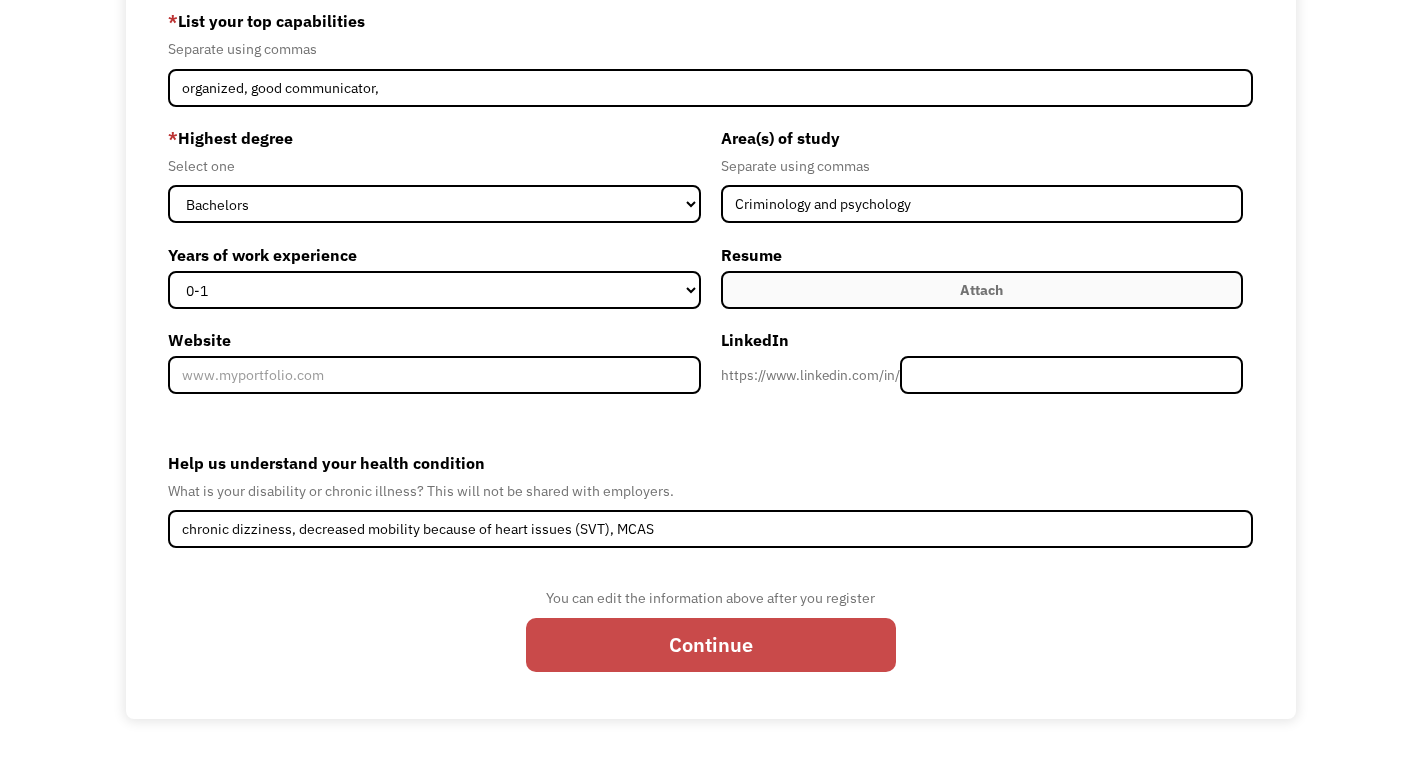 click on "Continue" at bounding box center [711, 645] 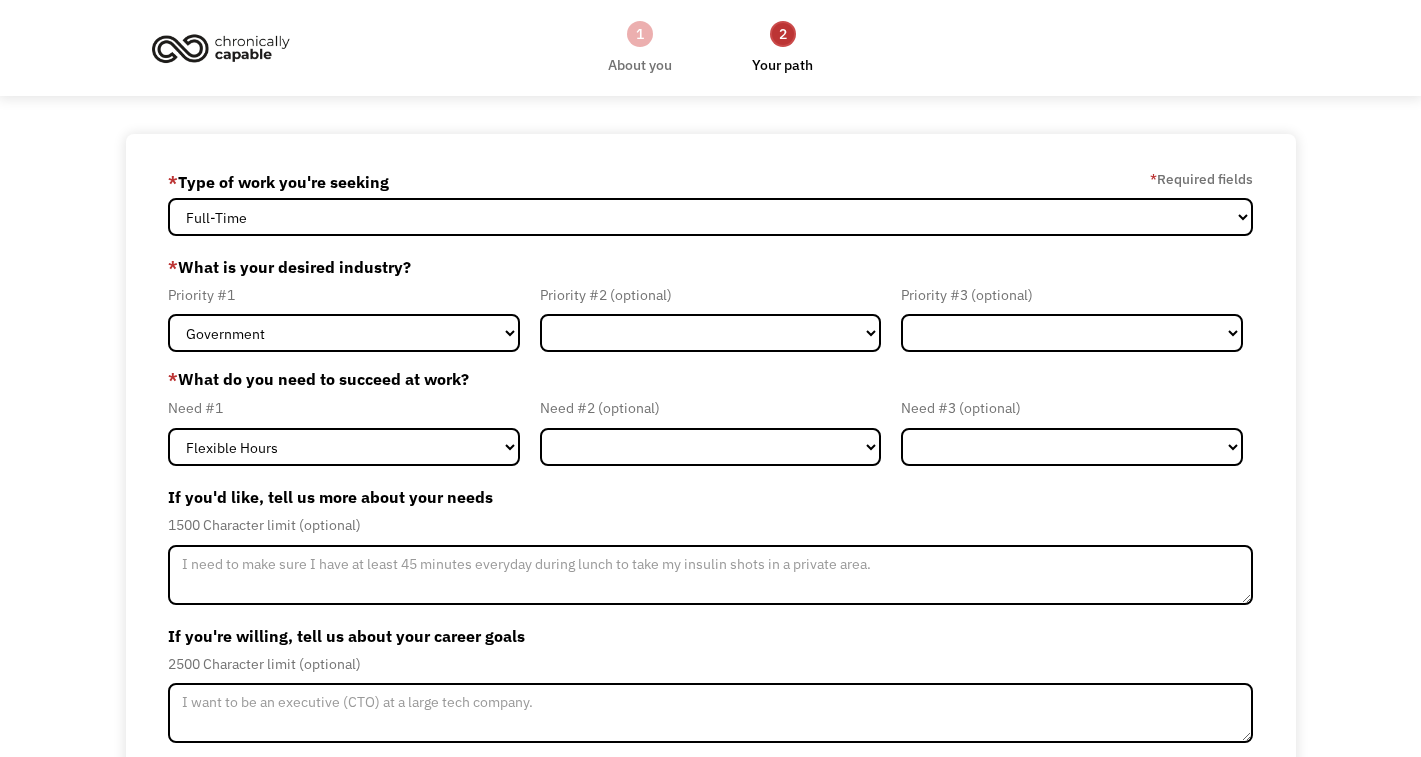 scroll, scrollTop: 0, scrollLeft: 0, axis: both 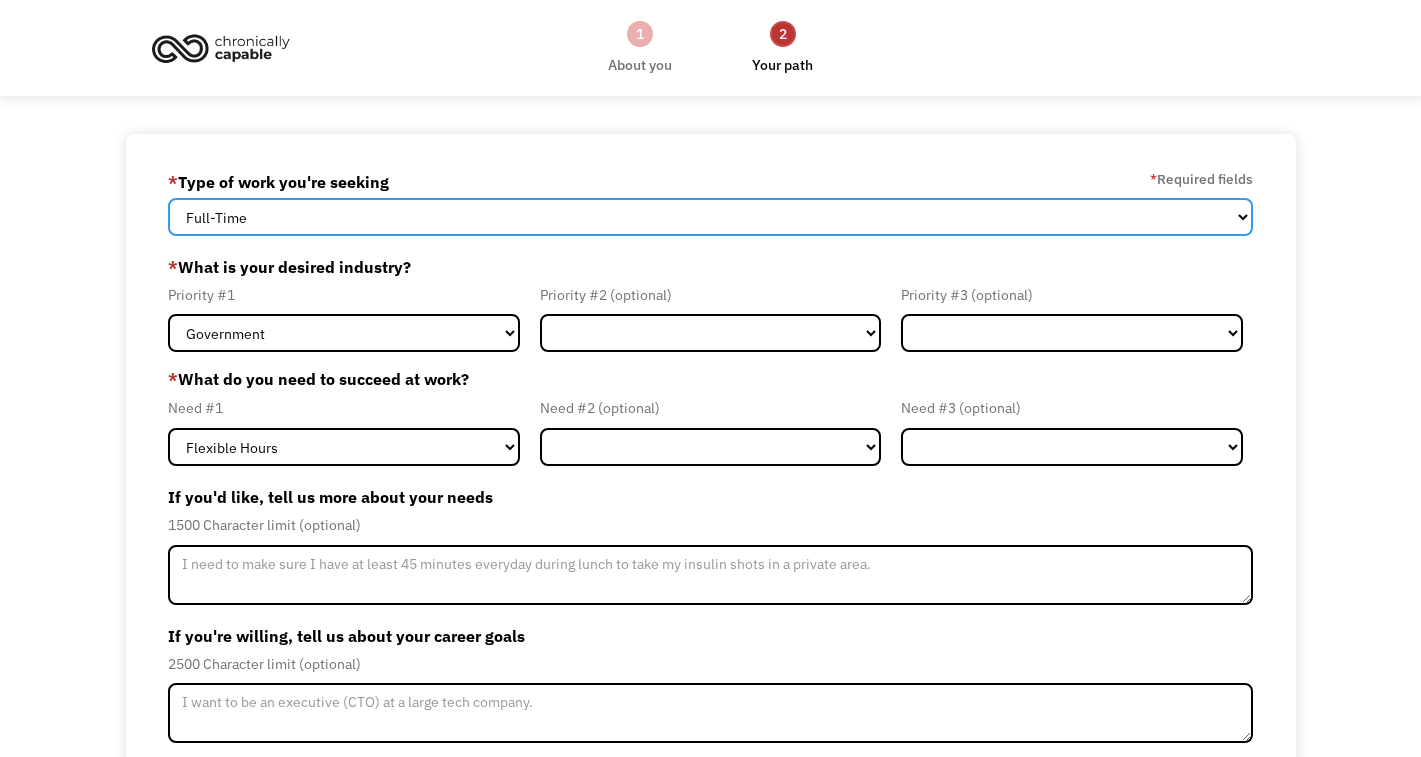 select on "part-time" 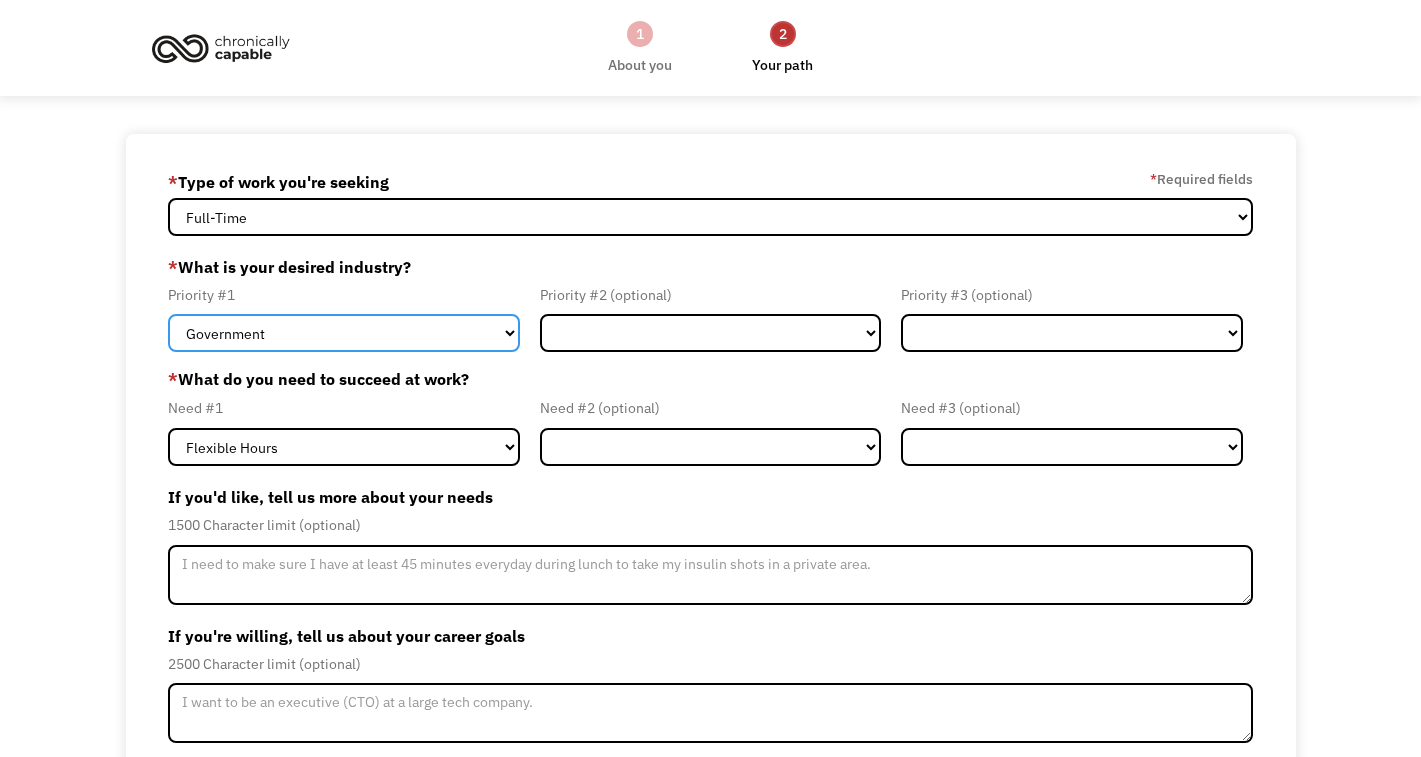 select on "Other" 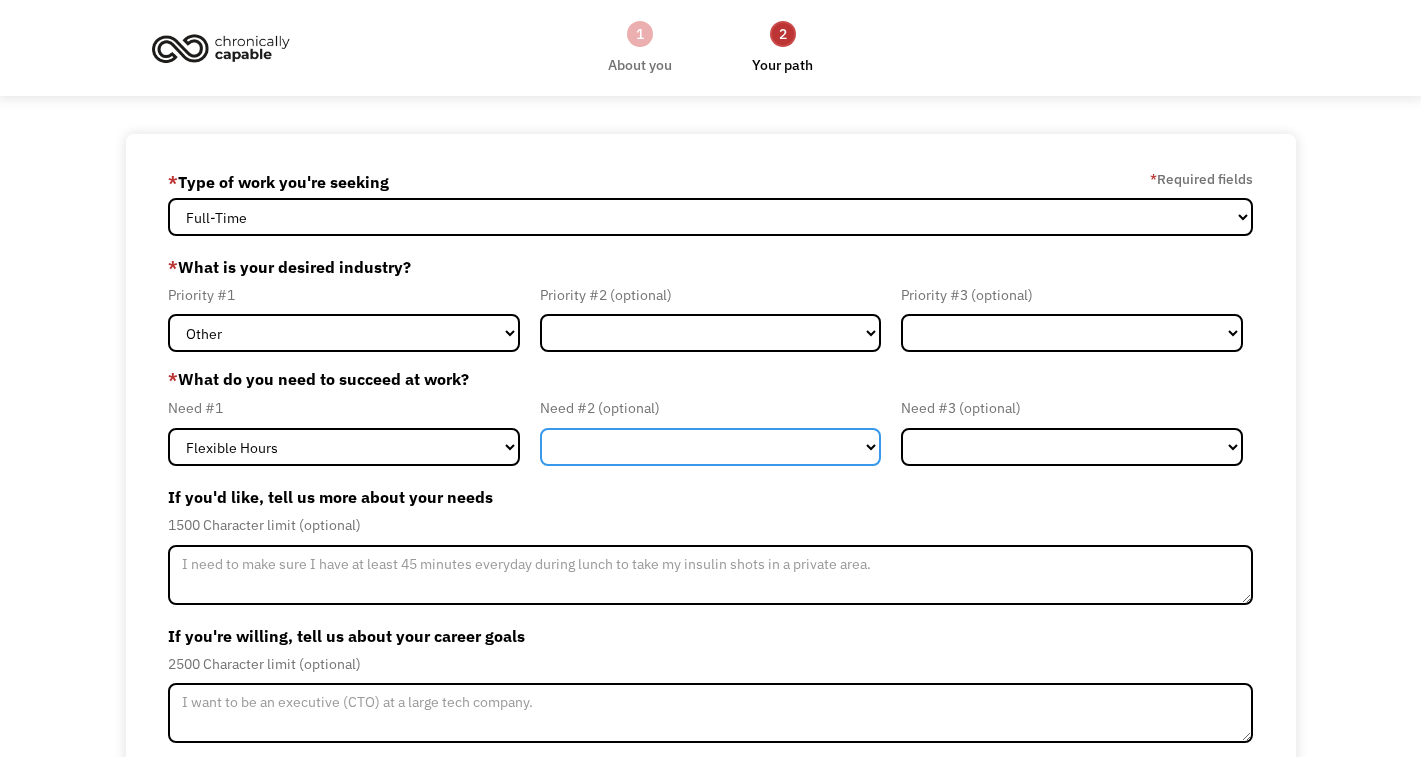 select on "Remote Work" 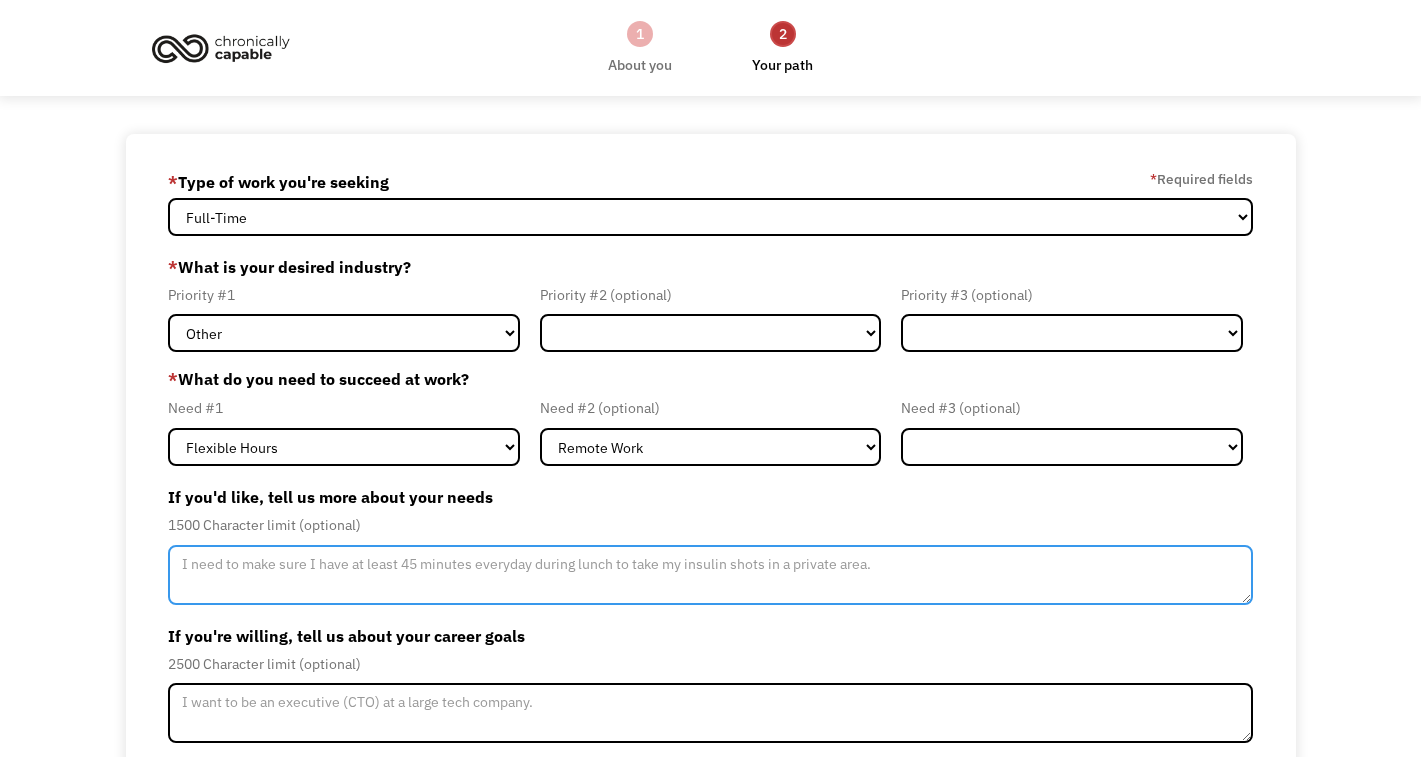 click at bounding box center [710, 575] 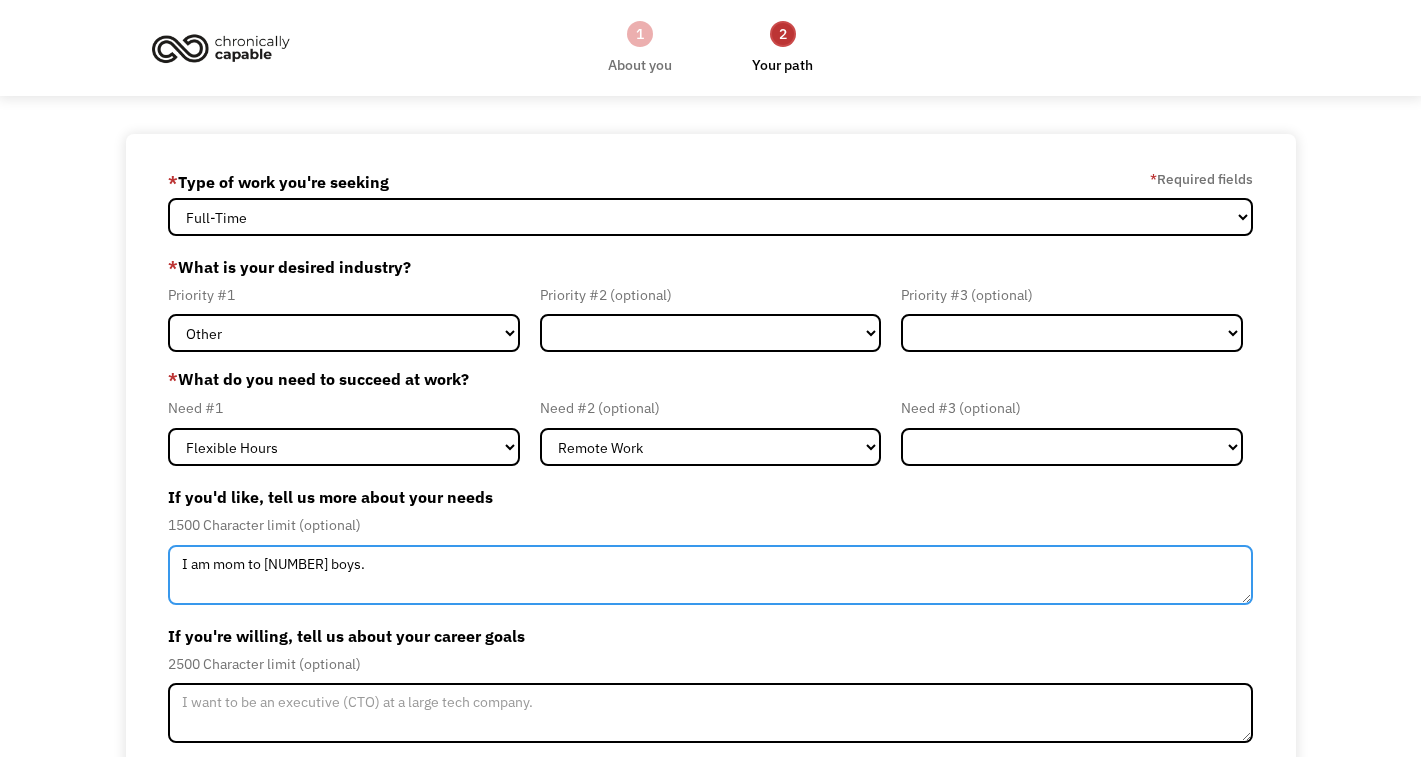 click on "I am mom to [NUMBER] boys." at bounding box center (710, 575) 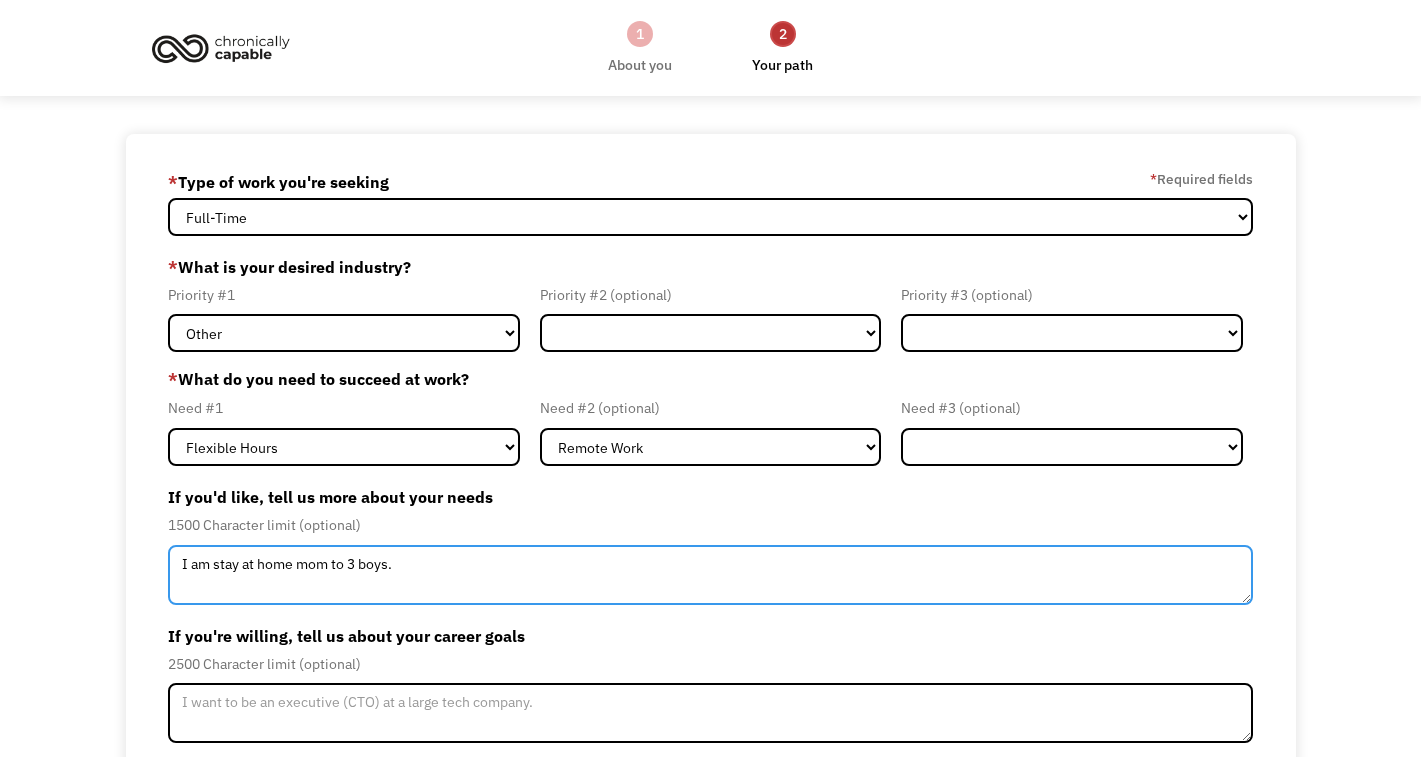 click on "I am stay at home mom to 3 boys." at bounding box center (710, 575) 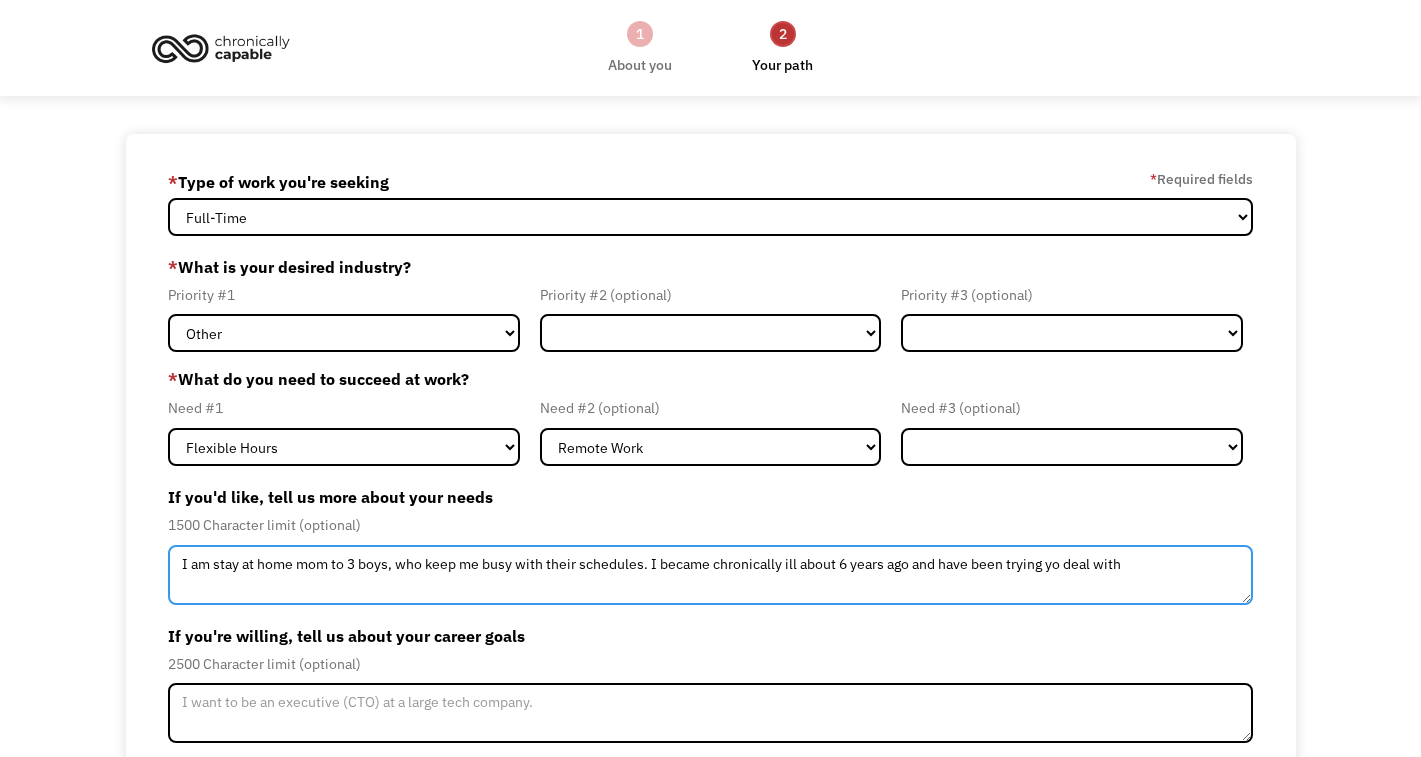 click on "I am stay at home mom to 3 boys, who keep me busy with their schedules. I became chronically ill about 6 years ago and have been trying yo deal with" at bounding box center [710, 575] 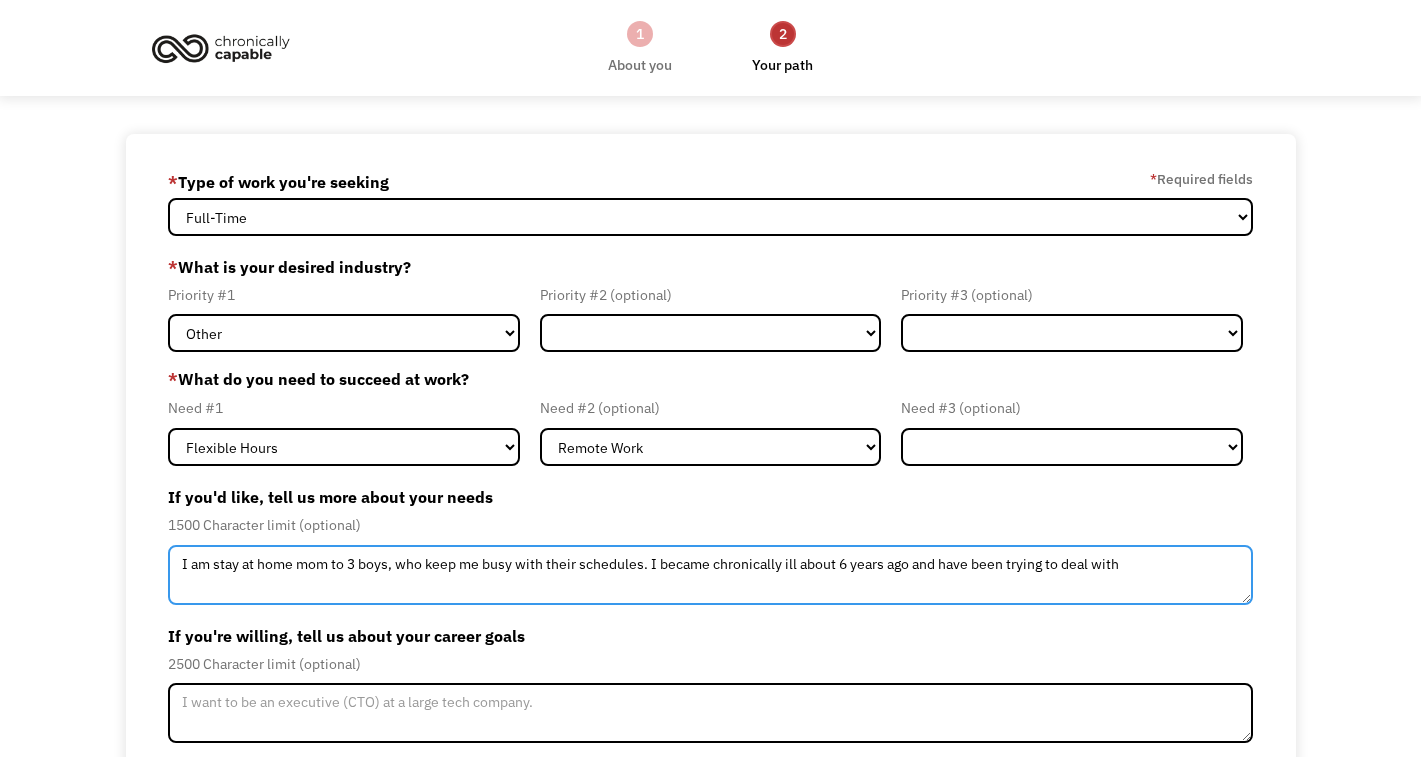 click on "I am stay at home mom to 3 boys, who keep me busy with their schedules. I became chronically ill about 6 years ago and have been trying to deal with" at bounding box center (710, 575) 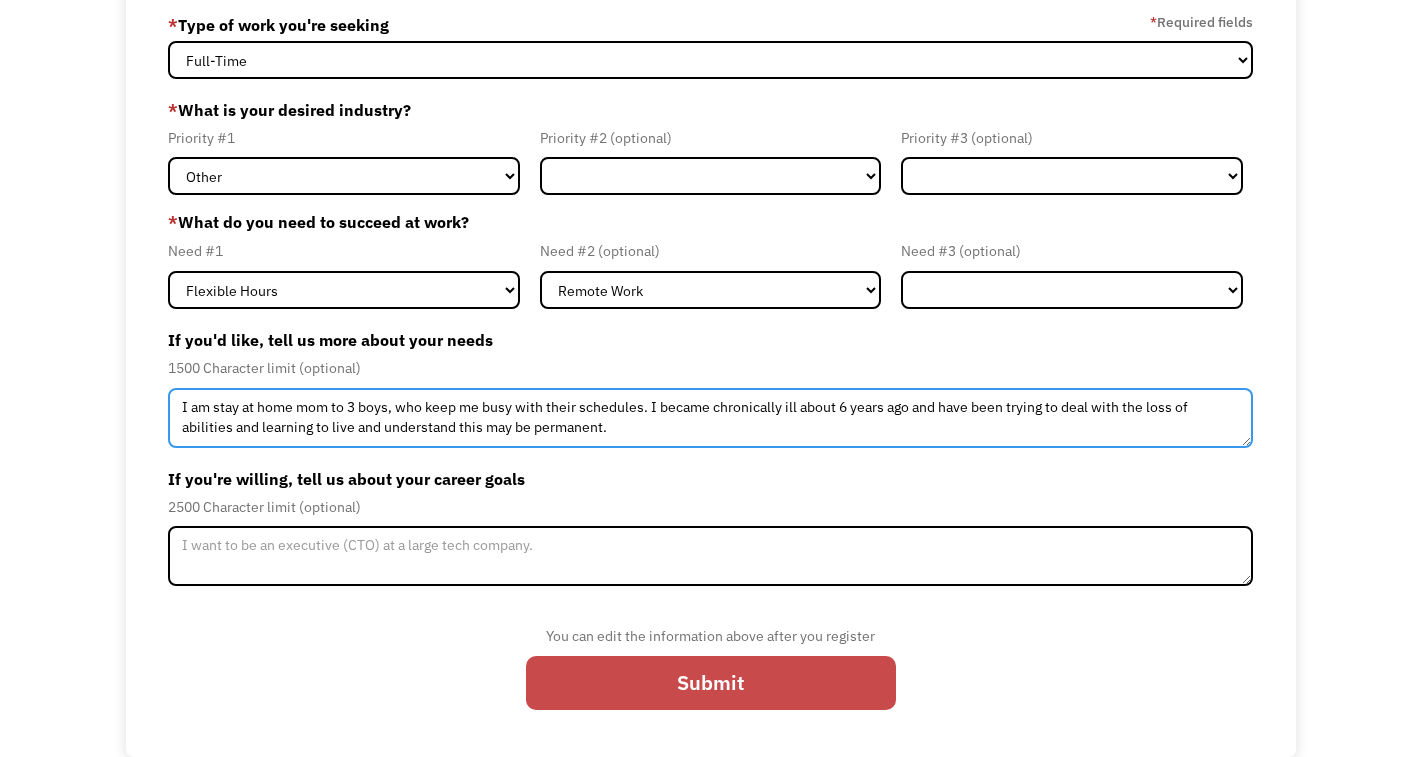 scroll, scrollTop: 157, scrollLeft: 0, axis: vertical 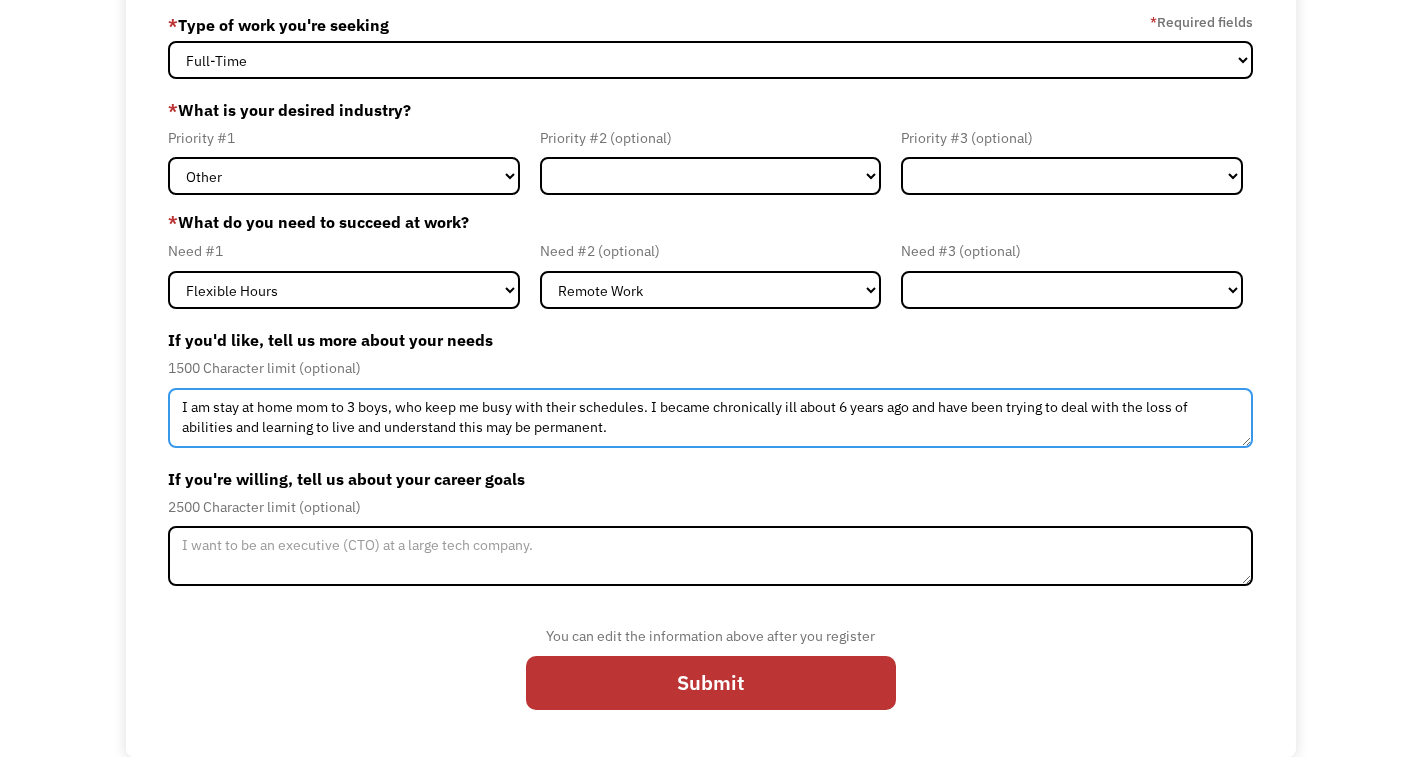 type on "I am stay at home mom to 3 boys, who keep me busy with their schedules. I became chronically ill about 6 years ago and have been trying to deal with the loss of abilities and learning to live and understand this may be permanent." 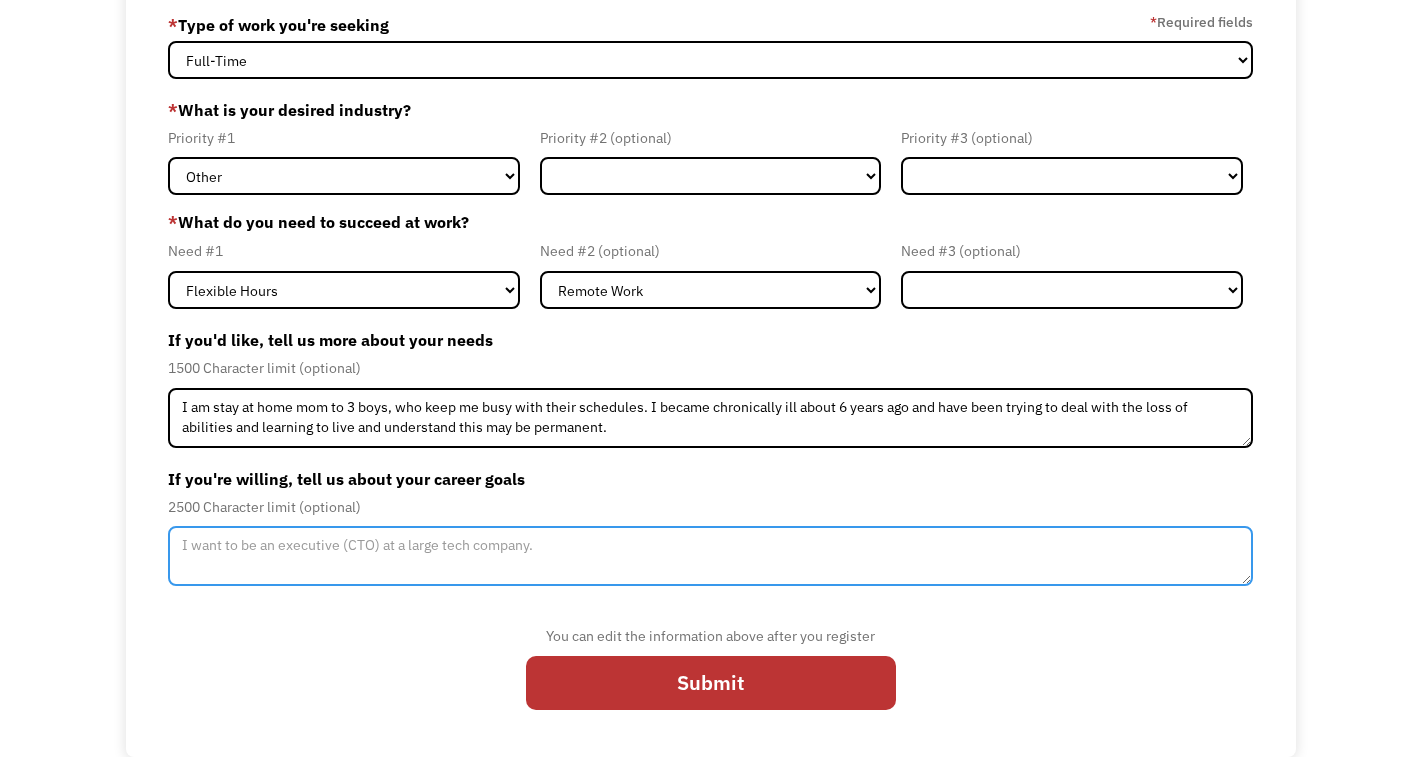 click at bounding box center [710, 556] 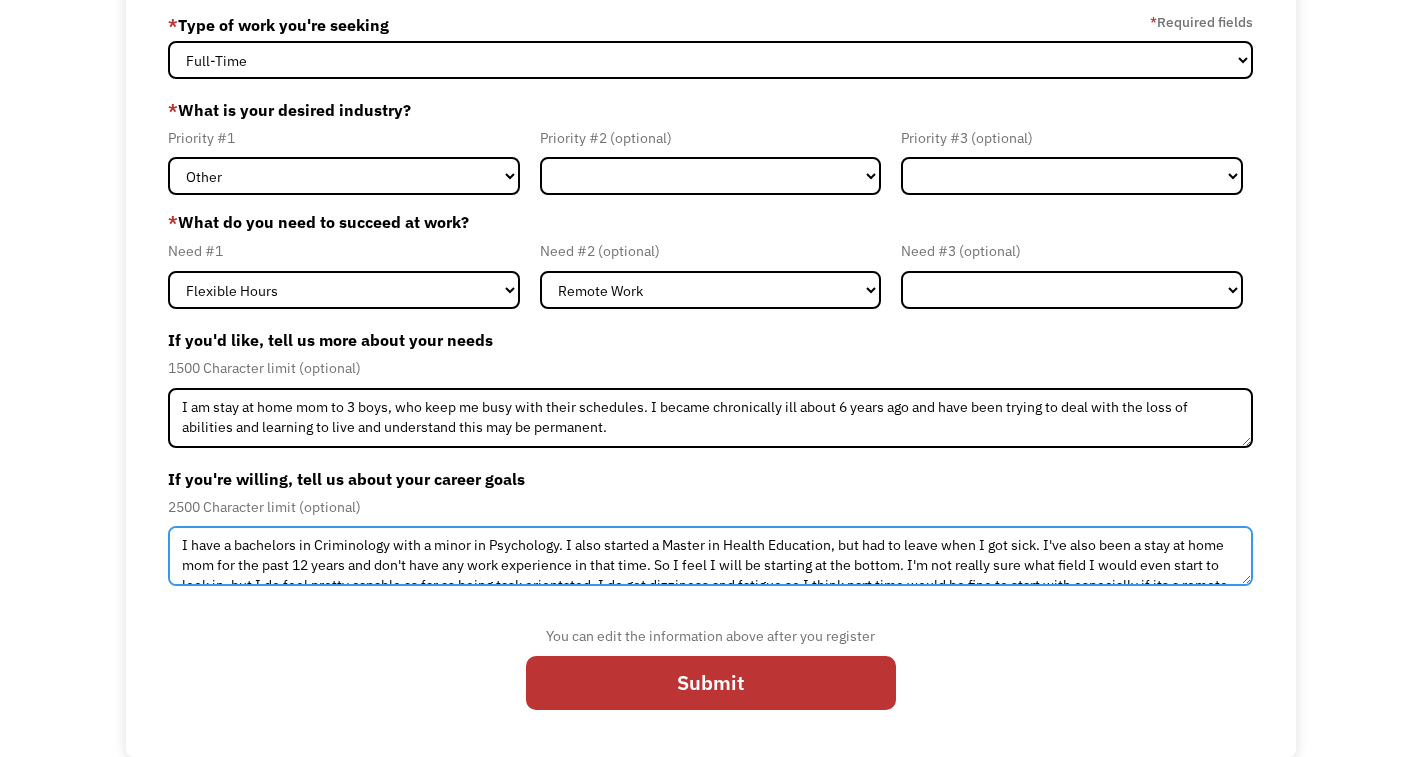 scroll, scrollTop: 0, scrollLeft: 0, axis: both 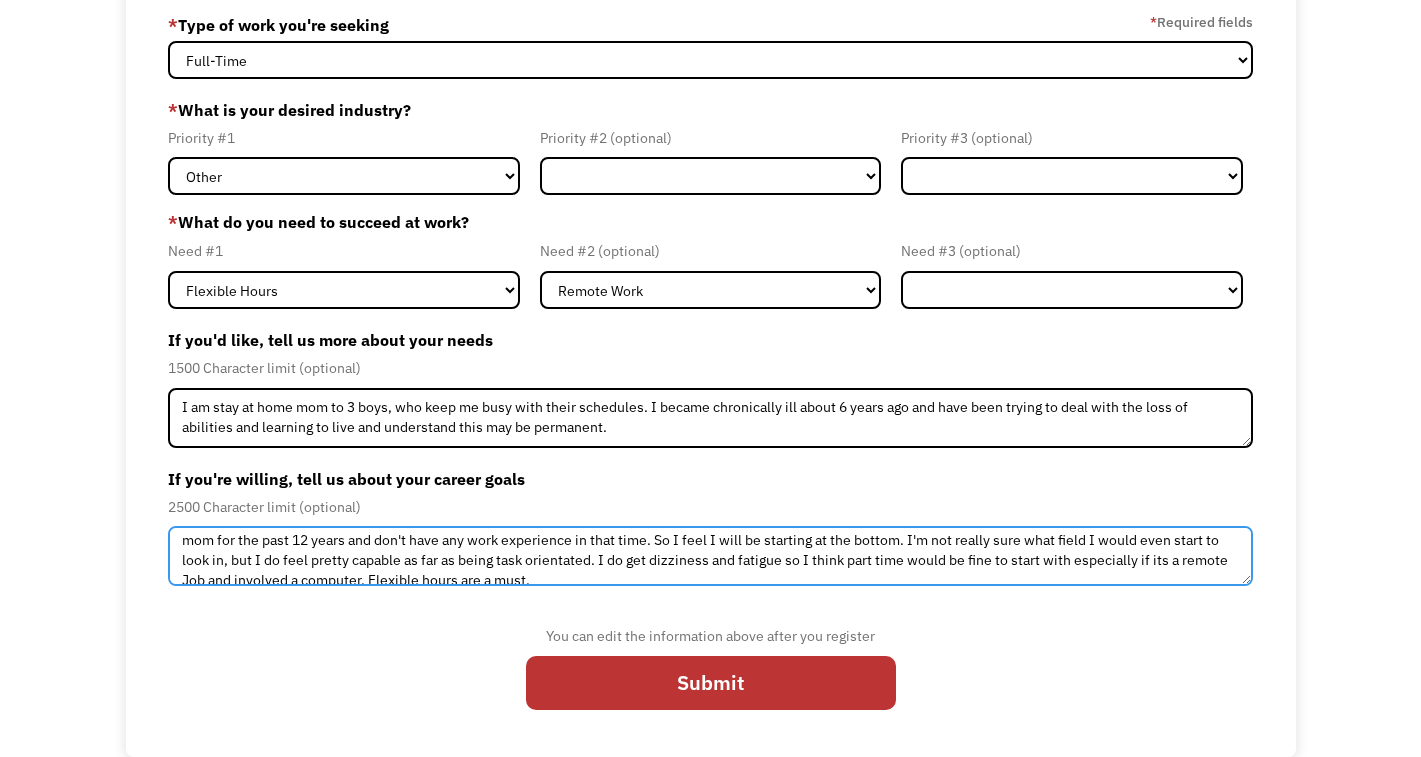 click on "I have a Bachelors in Criminology with a minor in Psychology. I also started a Master in Health Education, but had to leave when I got sick. I've also been a stay at home mom for the past 12 years and don't have any work experience in that time. So I feel I will be starting at the bottom. I'm not really sure what field I would even start to look in, but I do feel pretty capable as far as being task orientated. I do get dizziness and fatigue so I think part time would be fine to start with especially if its a remote Job and involved a computer. Flexible hours are a must." at bounding box center (710, 556) 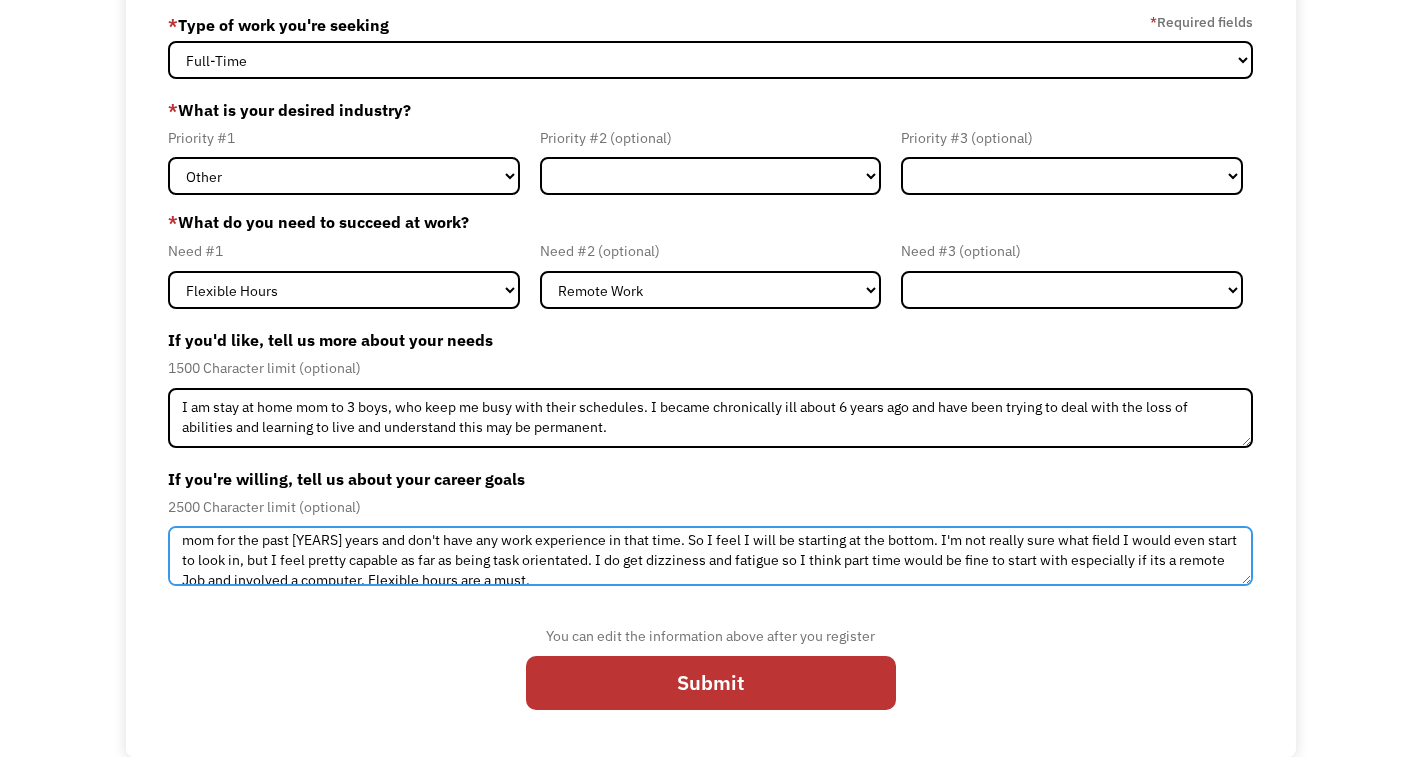 click on "I have a Bachelors in Criminology with a minor in Psychology. I also started a Master in Health Education, but had to leave when I got sick. I've also been a stay at home mom for the past [YEARS] years and don't have any work experience in that time. So I feel I will be starting at the bottom. I'm not really sure what field I would even start to look in, but I feel pretty capable as far as being task orientated. I do get dizziness and fatigue so I think part time would be fine to start with especially if its a remote Job and involved a computer. Flexible hours are a must." at bounding box center [710, 556] 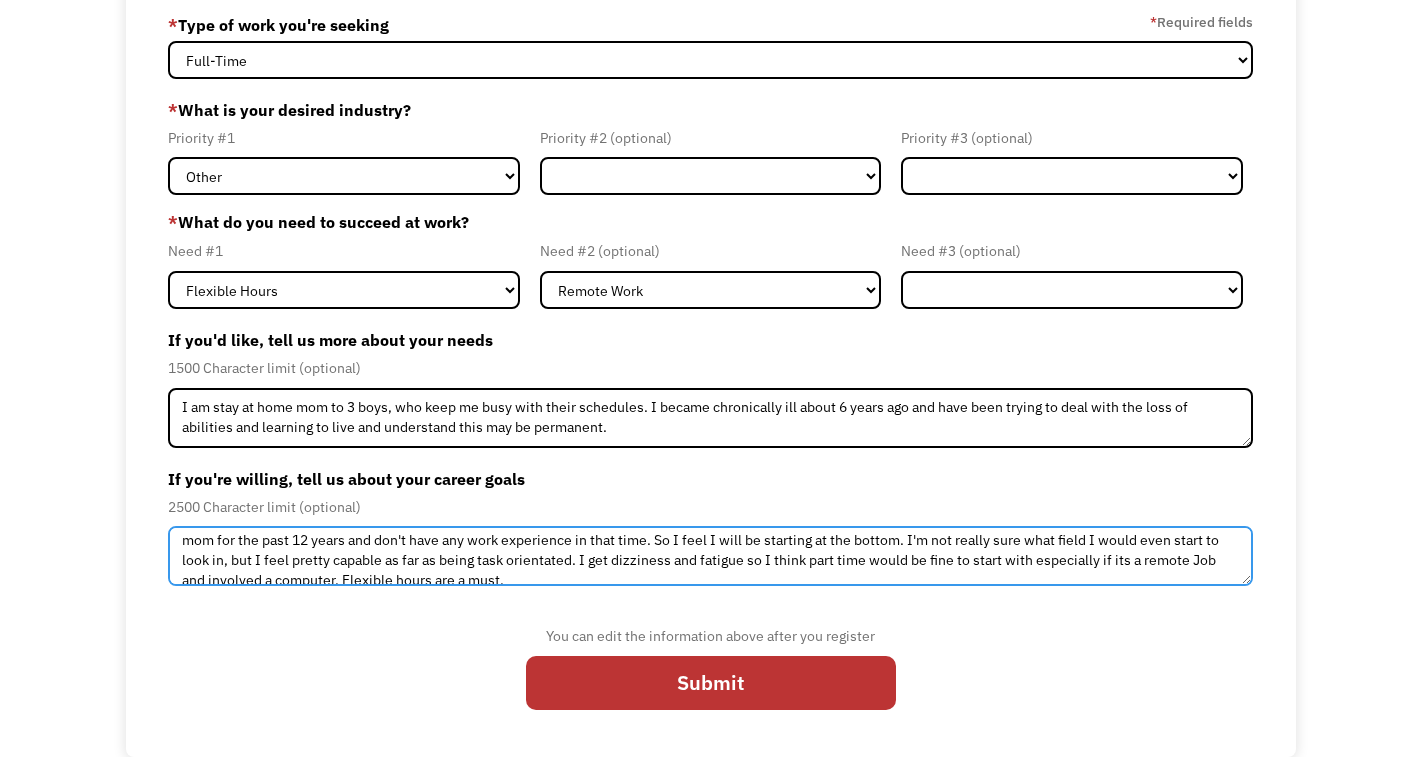 click on "I have a Bachelors in Criminology with a minor in Psychology. I also started a Master in Health Education, but had to leave when I got sick. I've also been a stay at home mom for the past 12 years and don't have any work experience in that time. So I feel I will be starting at the bottom. I'm not really sure what field I would even start to look in, but I feel pretty capable as far as being task orientated. I get dizziness and fatigue so I think part time would be fine to start with especially if its a remote Job and involved a computer. Flexible hours are a must." at bounding box center (710, 556) 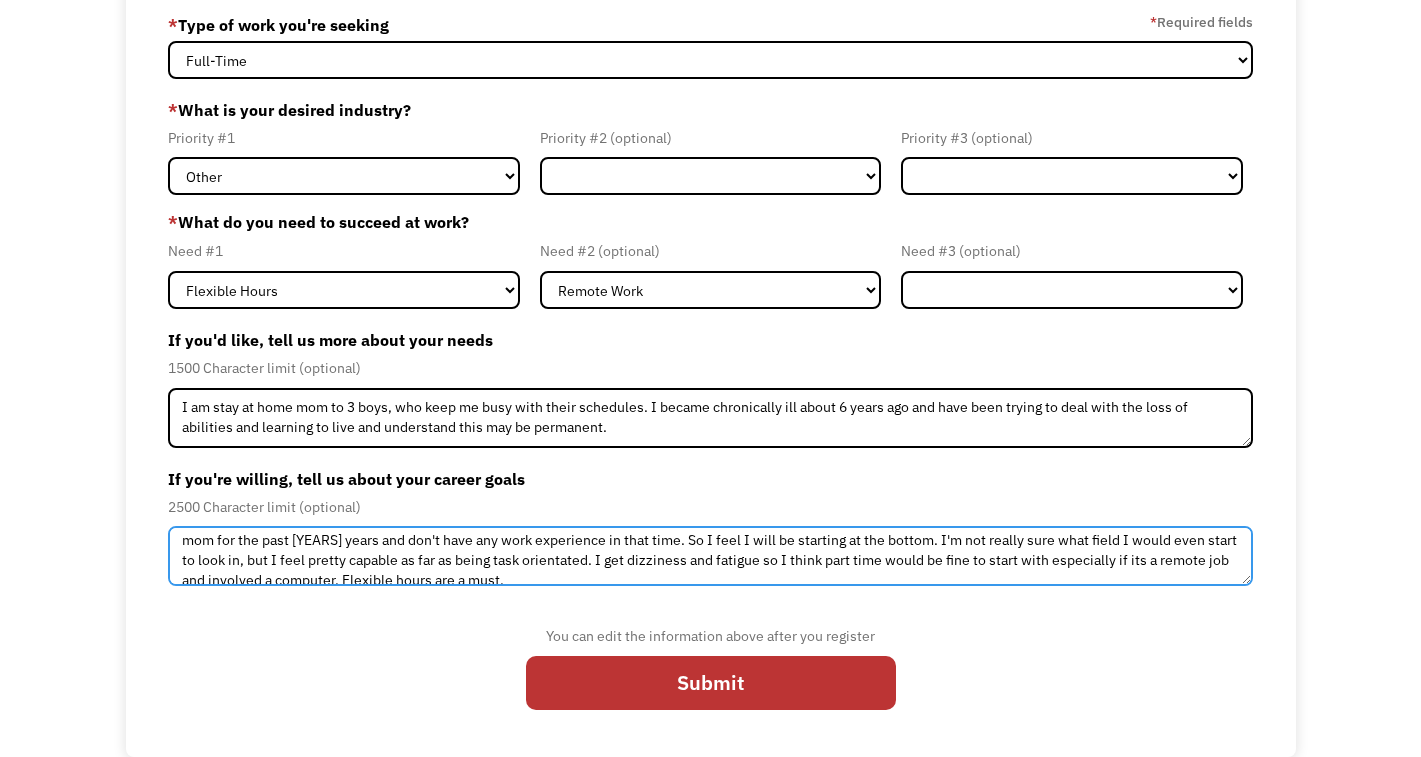 click on "I have a Bachelors in Criminology with a minor in Psychology. I also started a Master in Health Education, but had to leave when I got sick. I've also been a stay at home mom for the past [YEARS] years and don't have any work experience in that time. So I feel I will be starting at the bottom. I'm not really sure what field I would even start to look in, but I feel pretty capable as far as being task orientated. I get dizziness and fatigue so I think part time would be fine to start with especially if its a remote job and involved a computer. Flexible hours are a must." at bounding box center (710, 556) 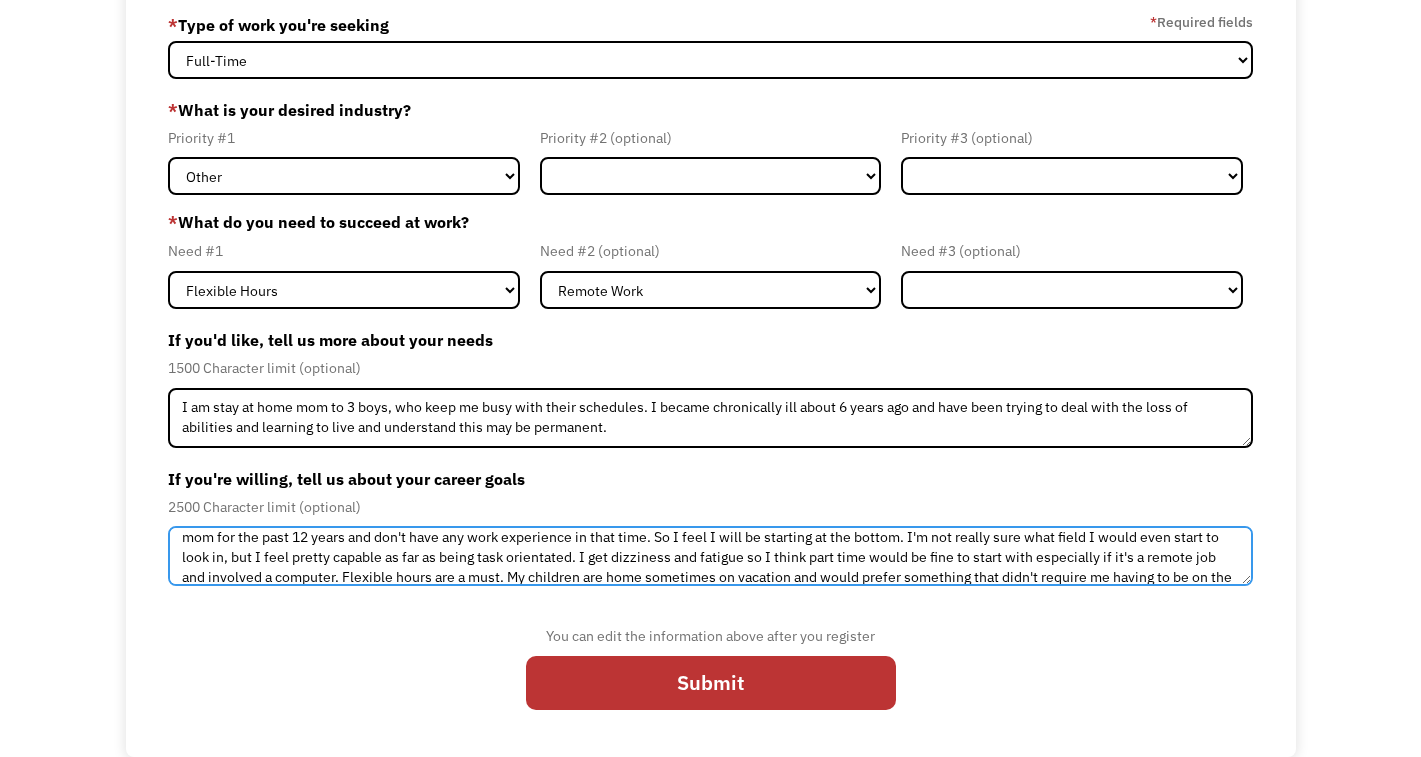 scroll, scrollTop: 47, scrollLeft: 0, axis: vertical 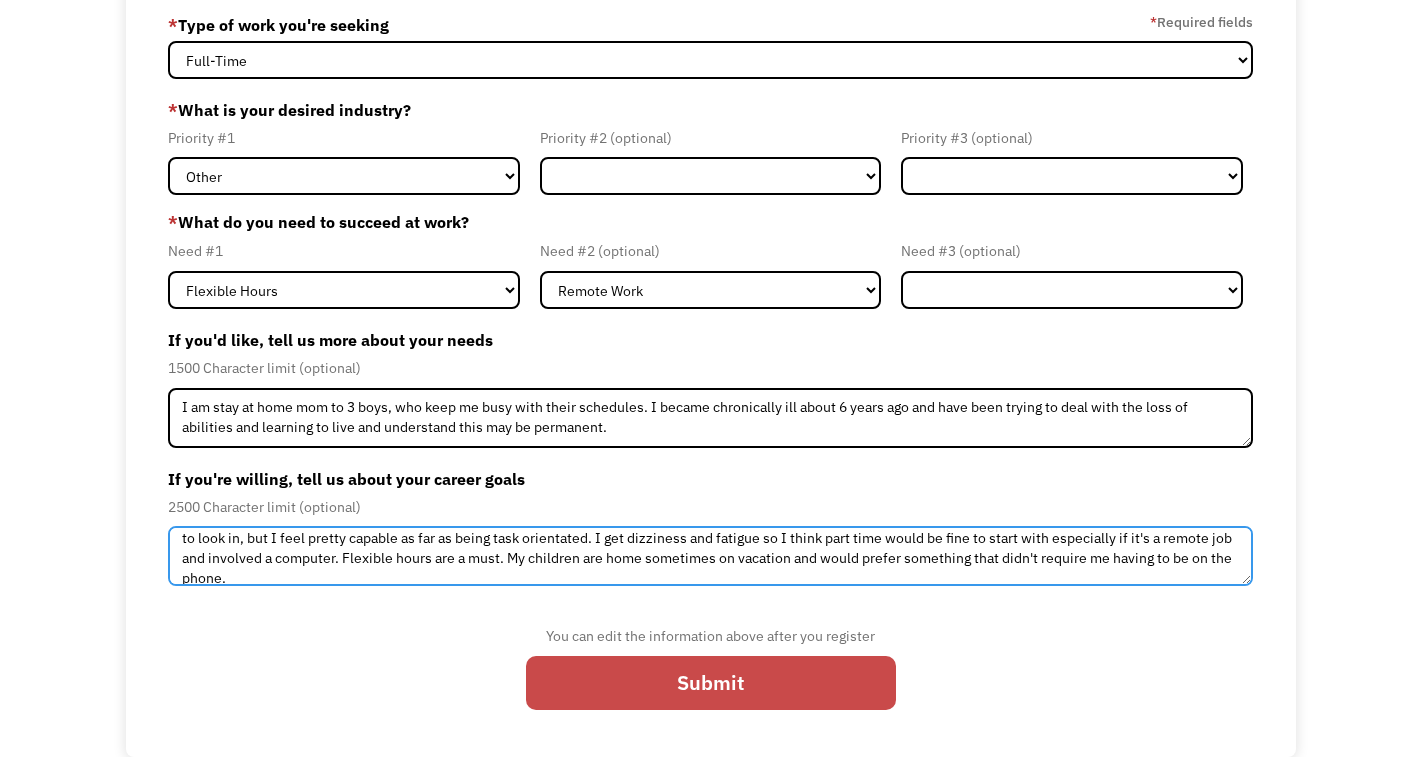 type on "I have a Bachelors in Criminology with a minor in Psychology. I also started a Master in Health Education, but had to leave when I got sick. I've also been a stay at home mom for the past [YEARS] years and don't have any work experience in that time. So I feel I will be starting at the bottom. I'm not really sure what field I would even start to look in, but I feel pretty capable as far as being task orientated. I get dizziness and fatigue so I think part time would be fine to start with especially if it's a remote job and involved a computer. Flexible hours are a must. My children are home sometimes on vacation and would prefer something that didn't require me having to be on the phone." 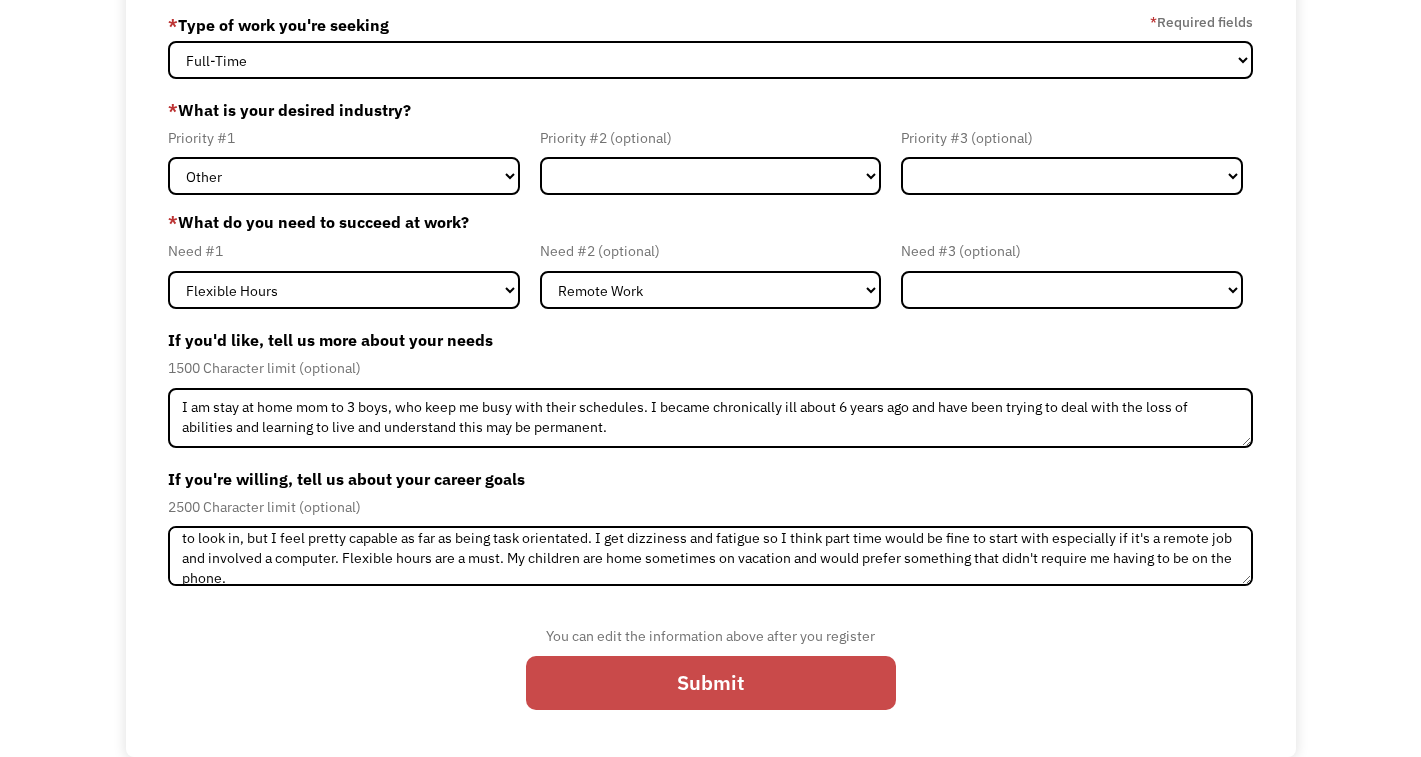 click on "Submit" at bounding box center [711, 683] 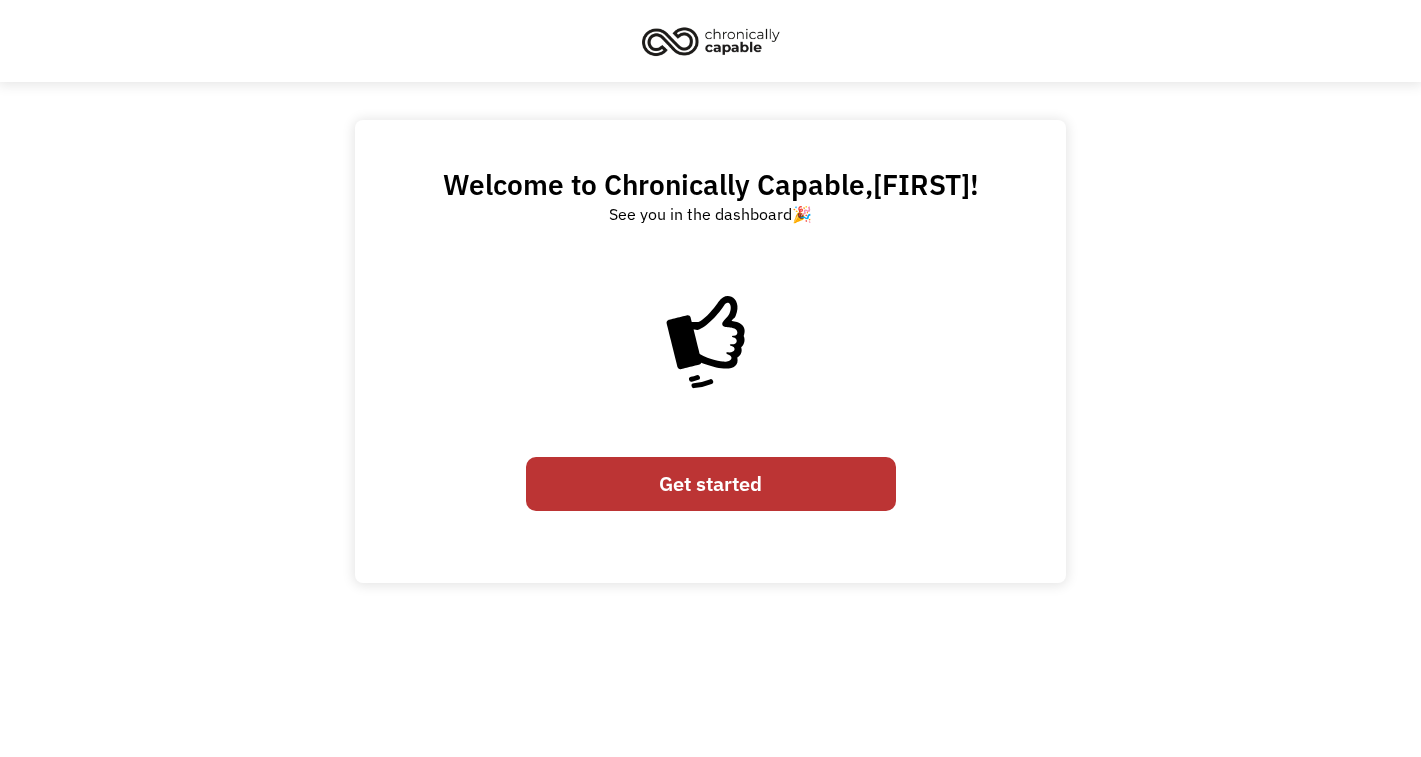 scroll, scrollTop: 0, scrollLeft: 0, axis: both 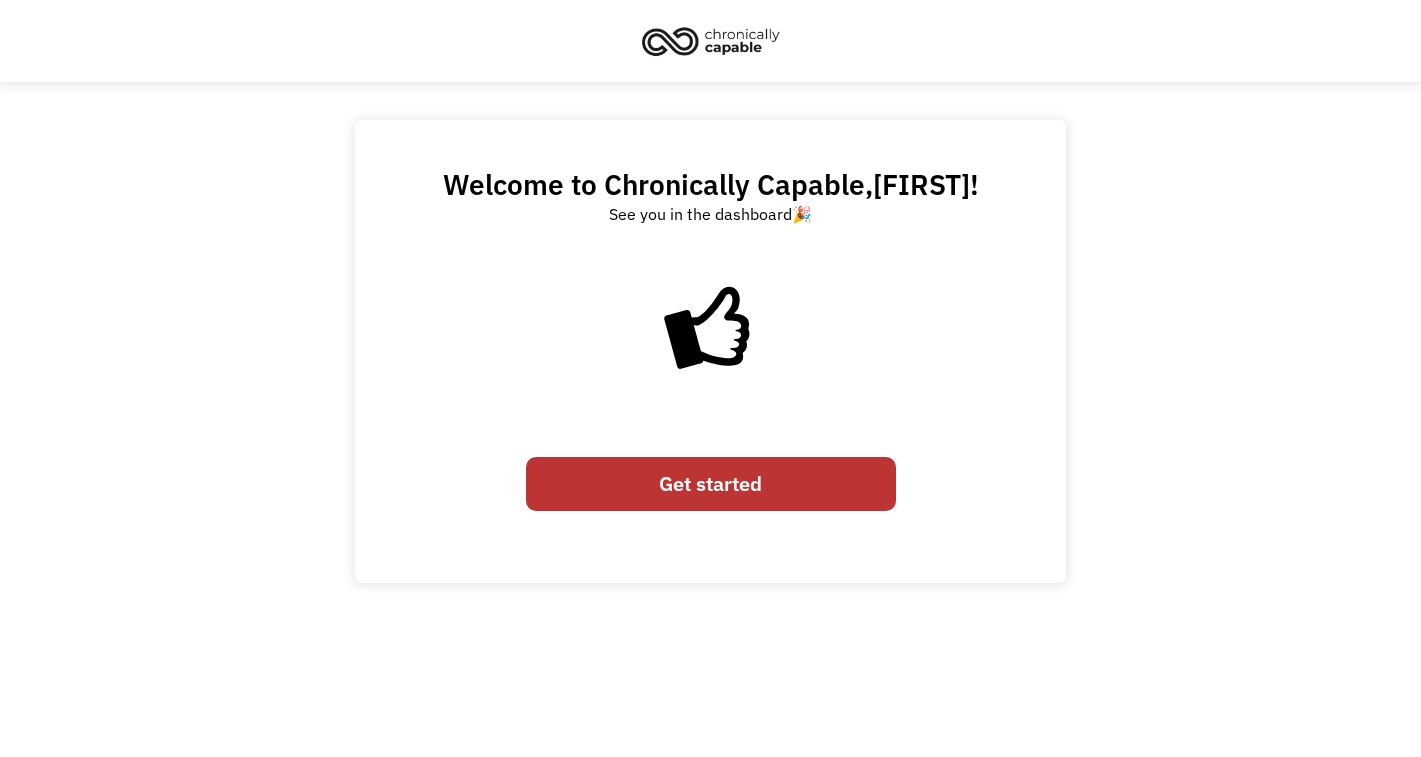 click on "Get started" at bounding box center [711, 484] 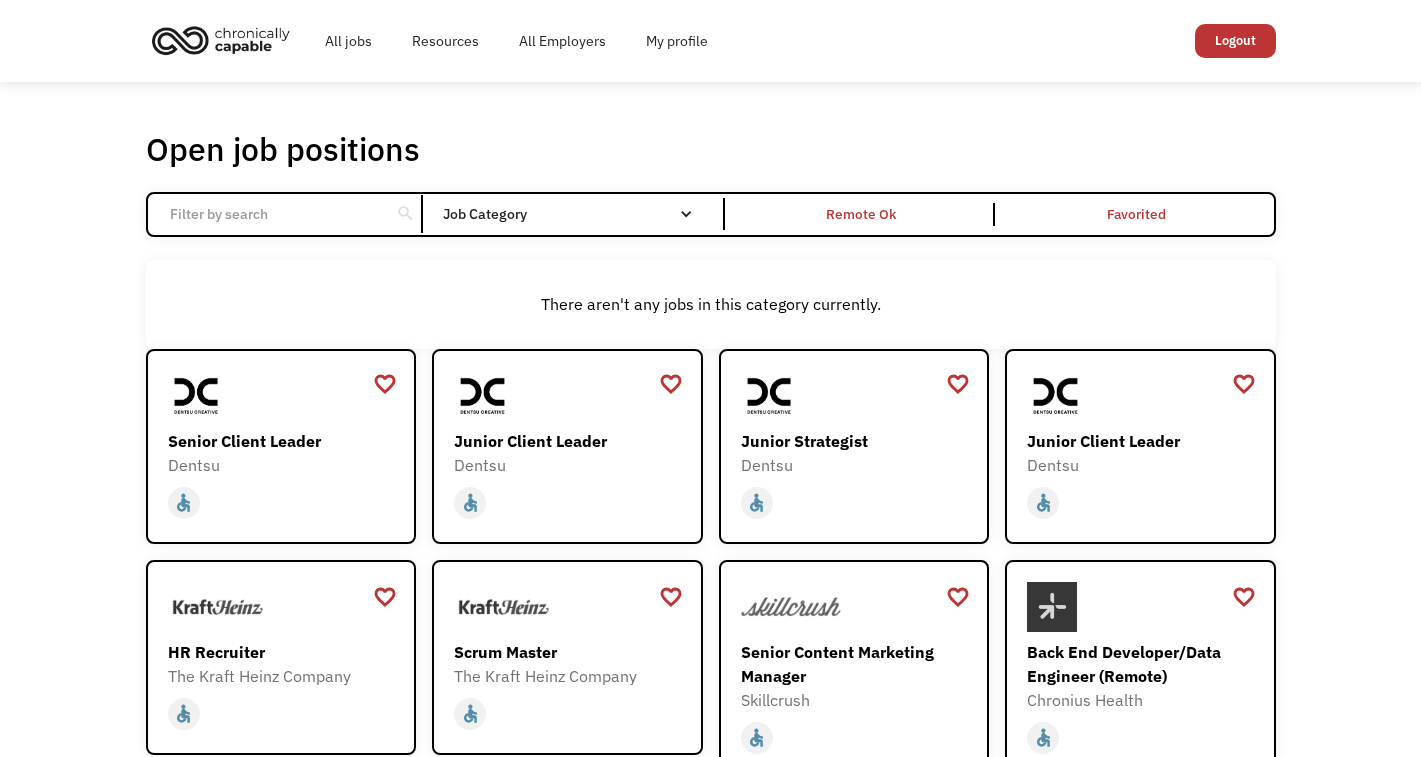 scroll, scrollTop: 0, scrollLeft: 0, axis: both 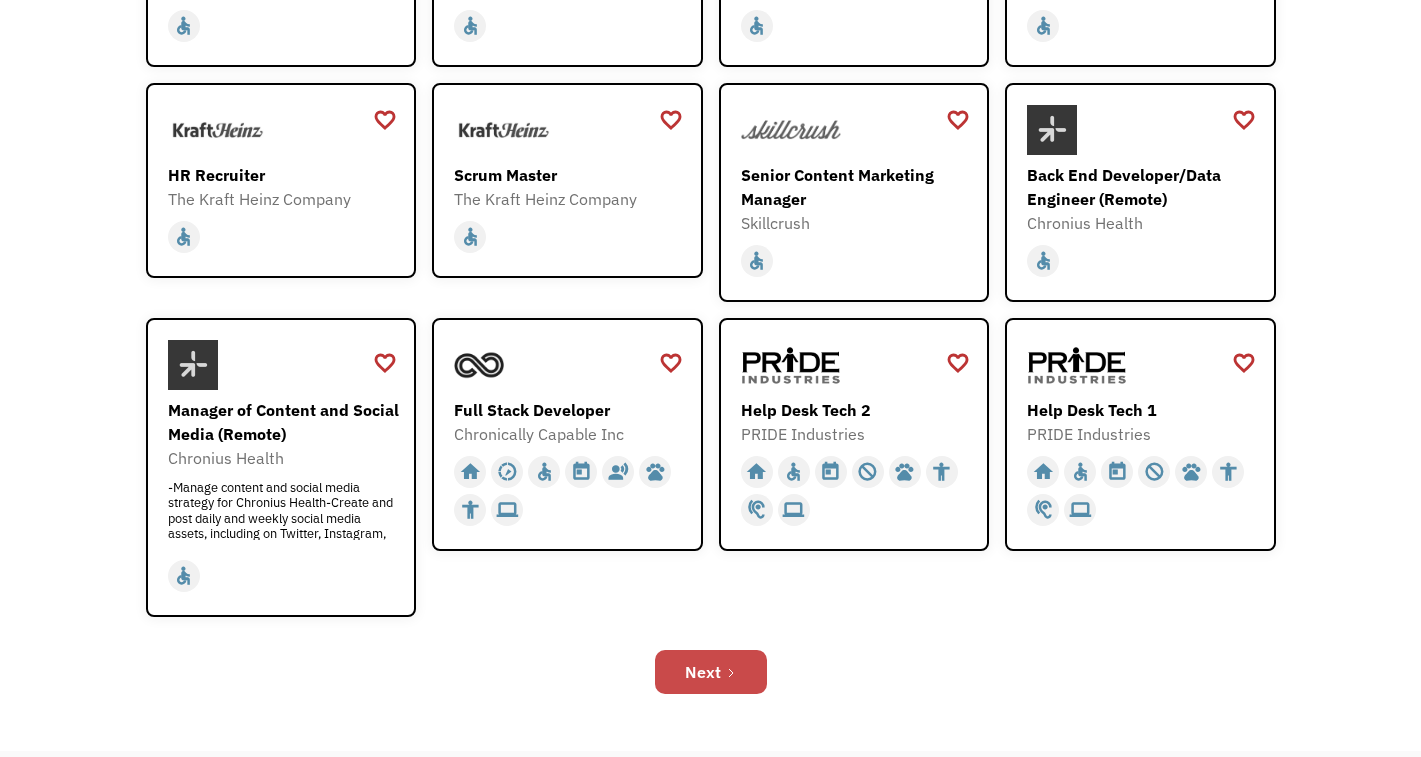 click on "Next" at bounding box center (711, 672) 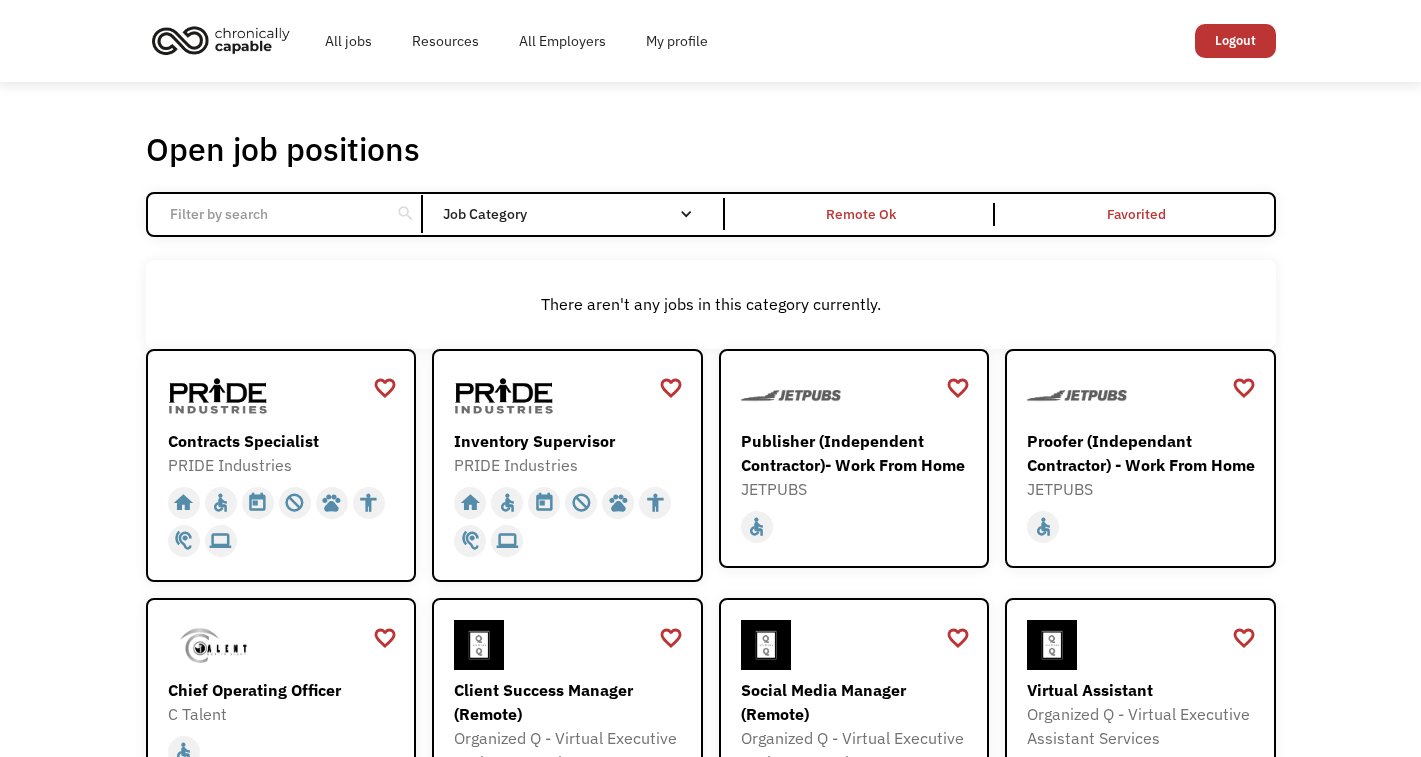 scroll, scrollTop: 0, scrollLeft: 0, axis: both 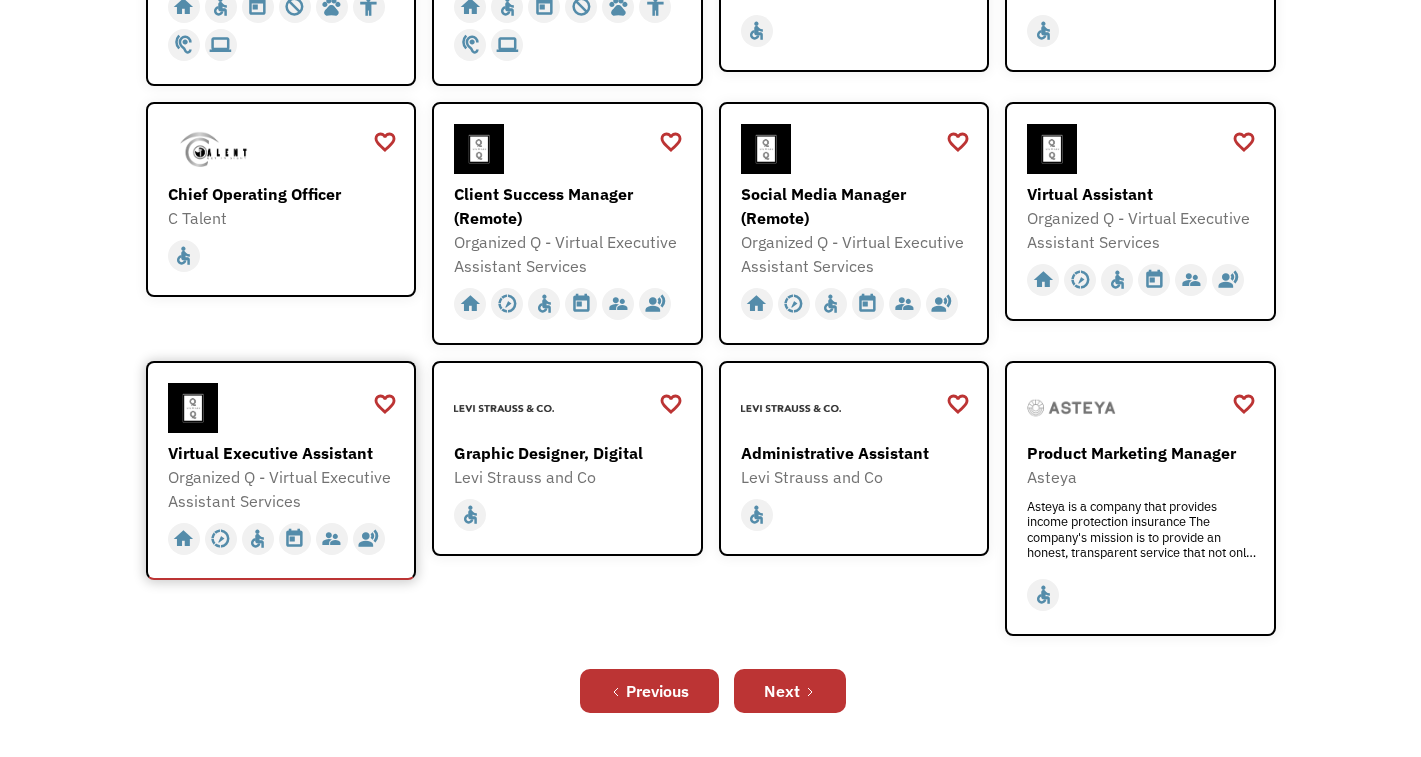 click on "Virtual Executive Assistant" at bounding box center [284, 453] 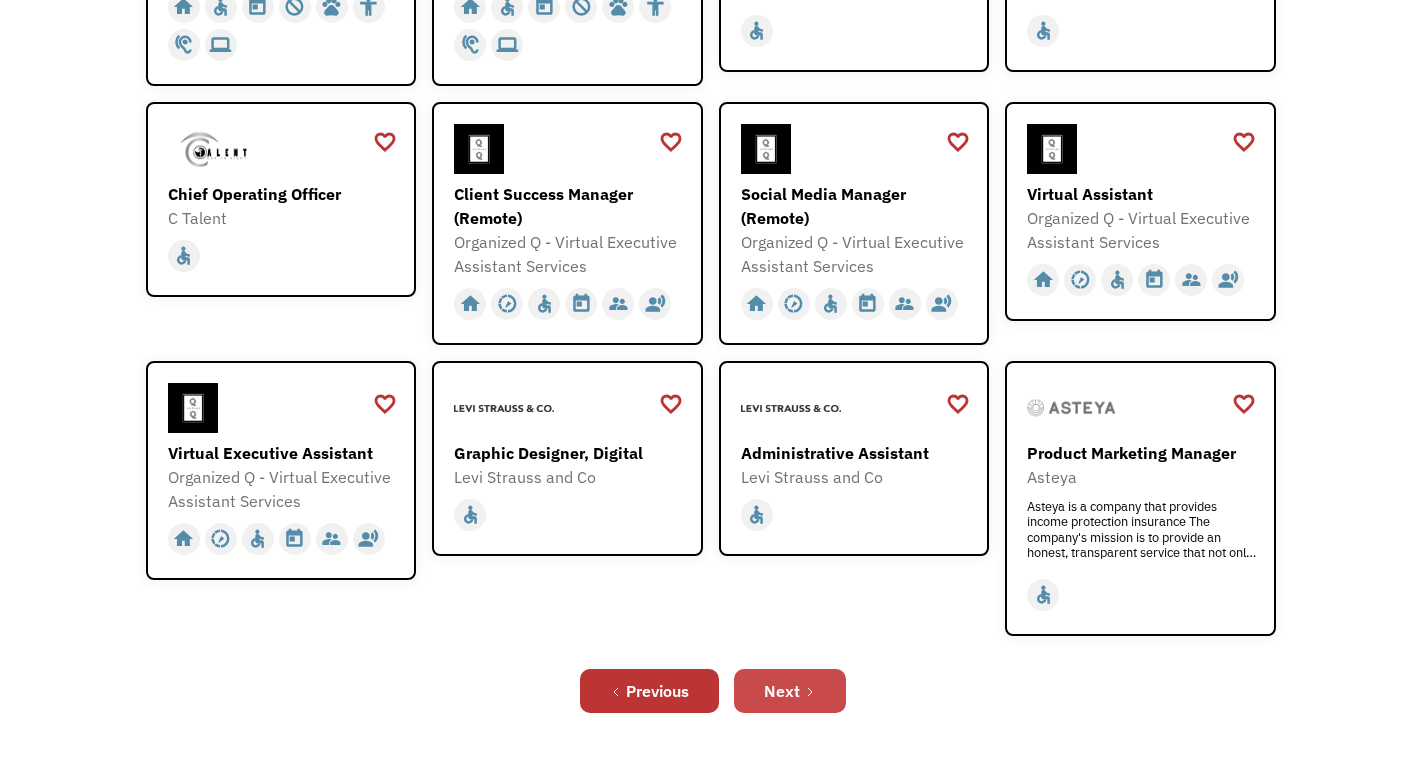 click on "Next" at bounding box center [782, 691] 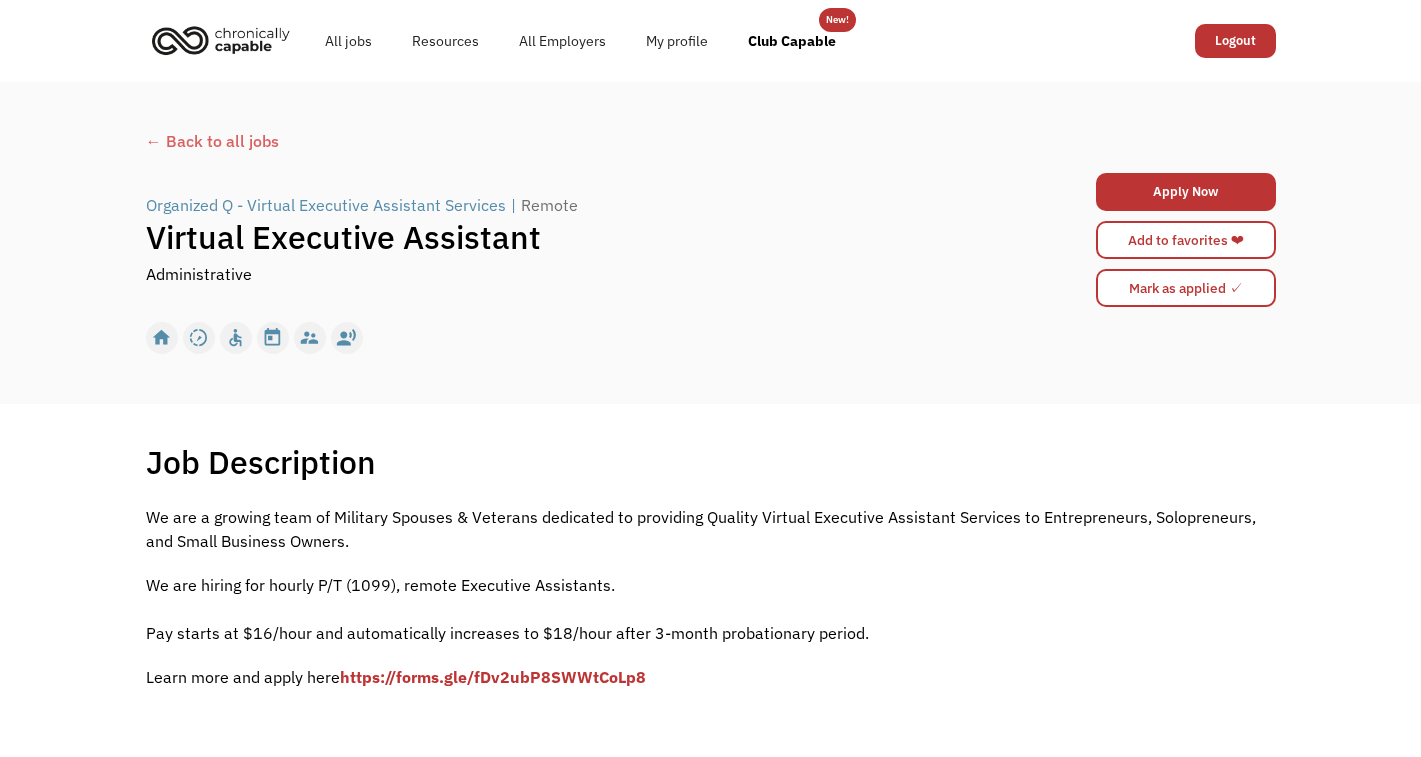 scroll, scrollTop: 0, scrollLeft: 0, axis: both 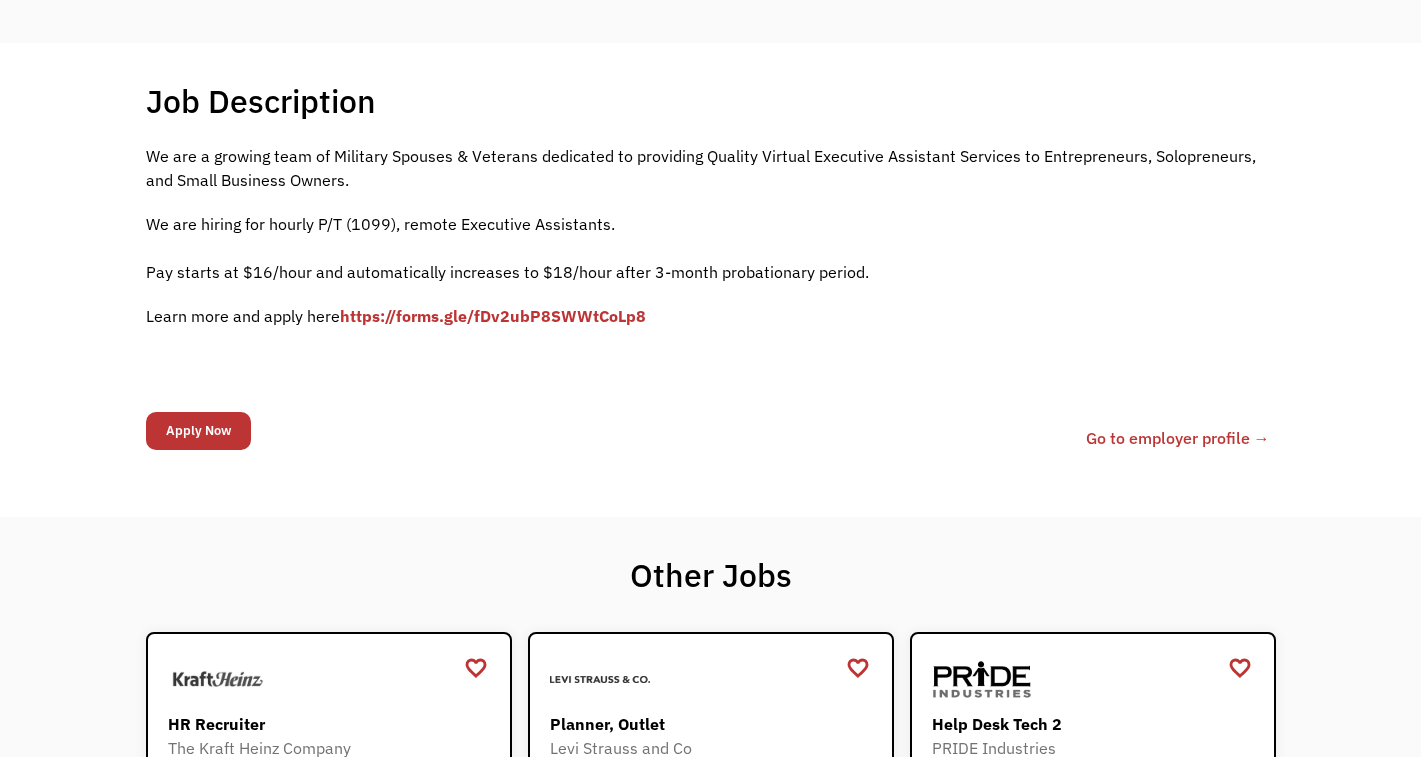 click on "https://forms.gle/fDv2ubP8SWWtCoLp8" at bounding box center (493, 316) 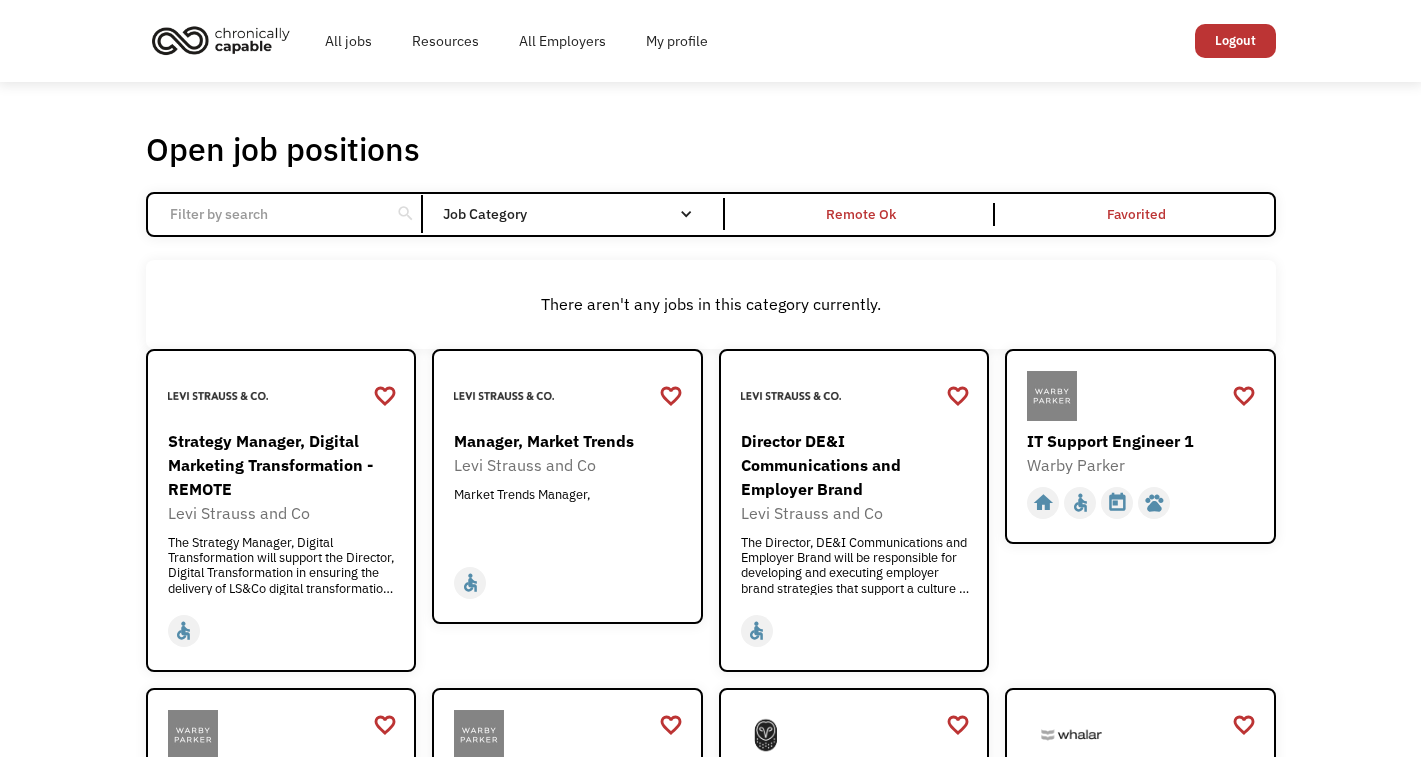 scroll, scrollTop: 0, scrollLeft: 0, axis: both 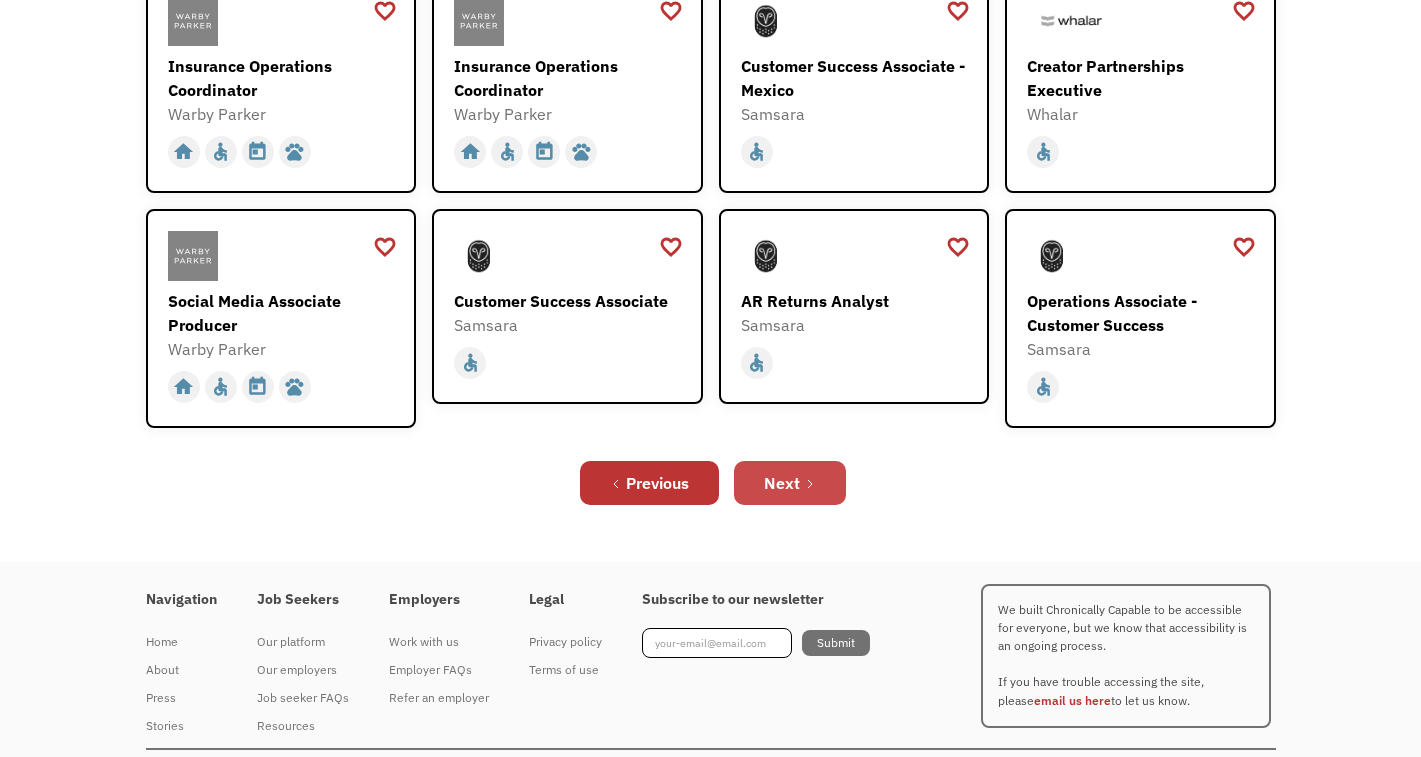 click on "Next" at bounding box center [782, 483] 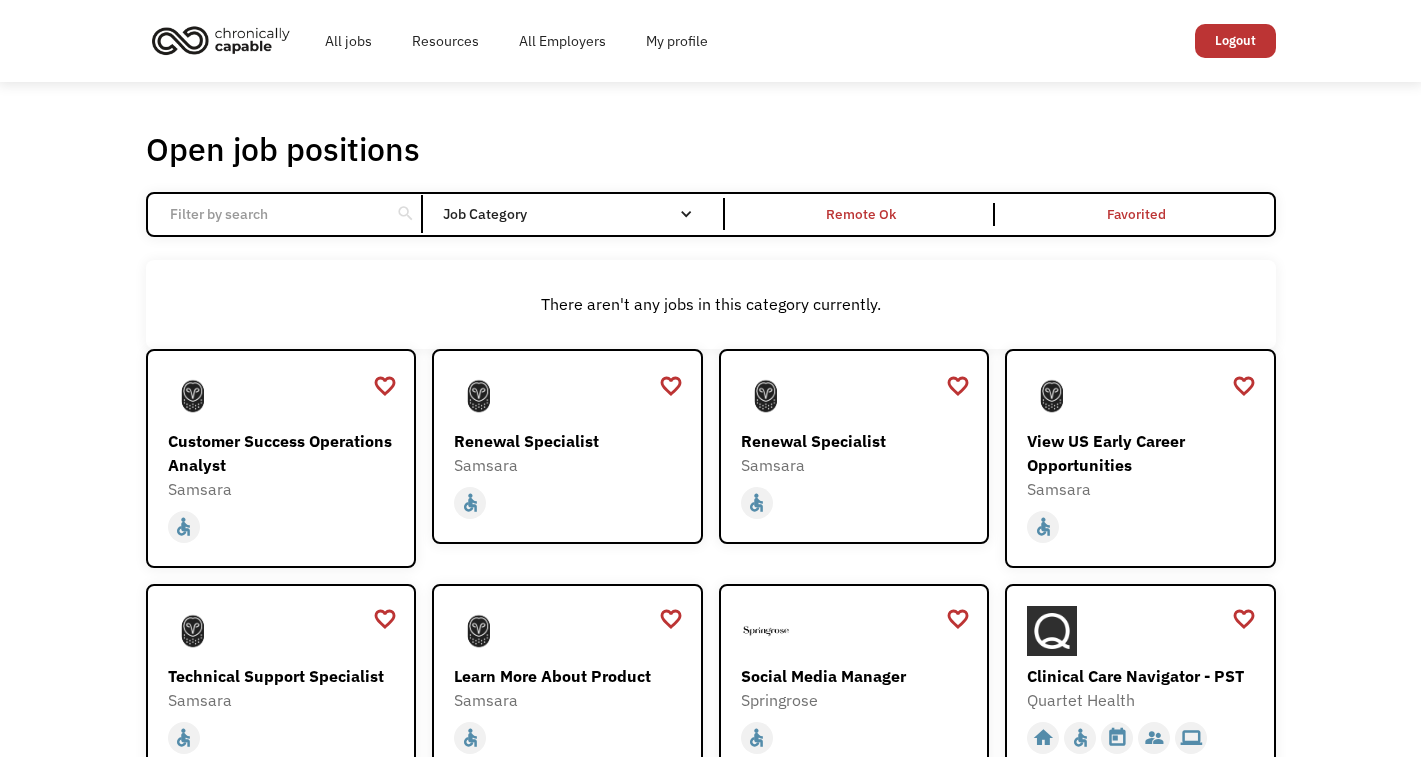 scroll, scrollTop: 0, scrollLeft: 0, axis: both 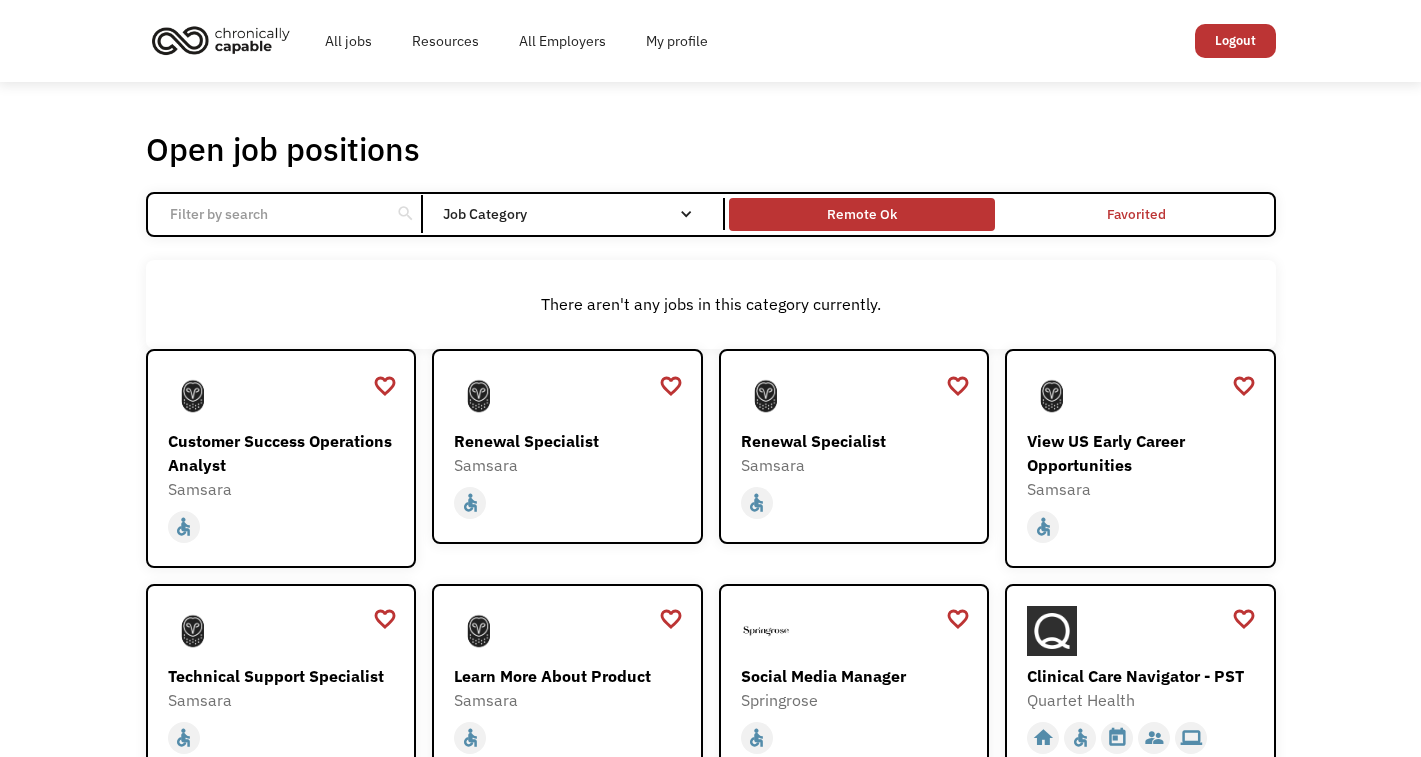 click on "Remote Ok" at bounding box center [862, 214] 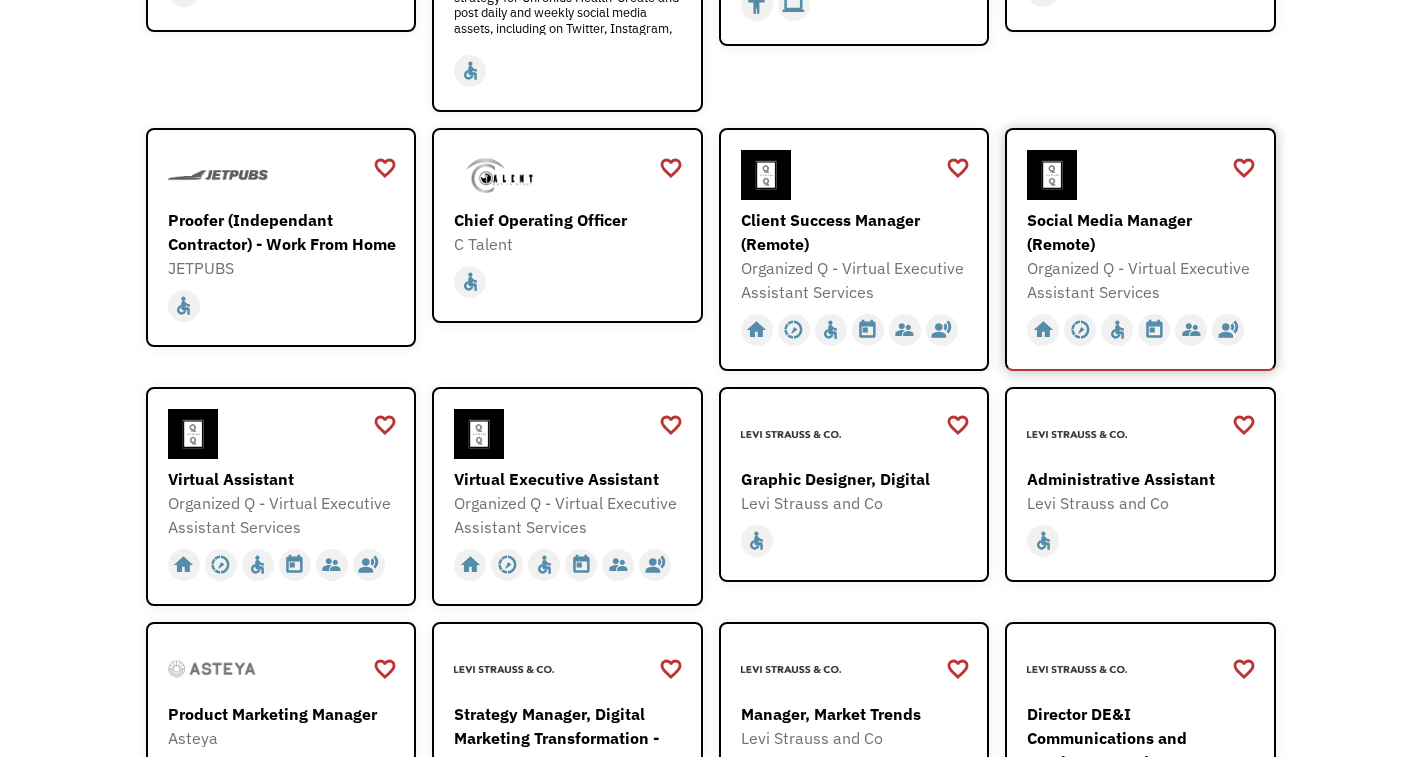 scroll, scrollTop: 536, scrollLeft: 0, axis: vertical 